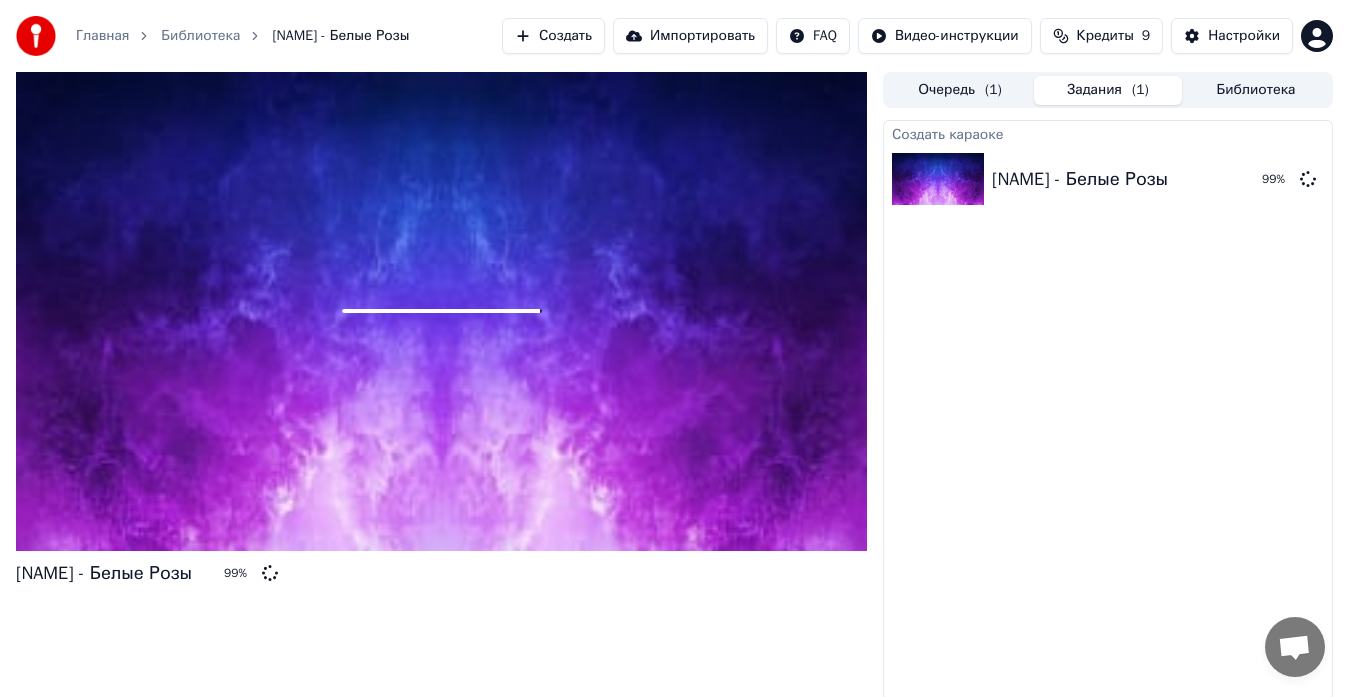 scroll, scrollTop: 15, scrollLeft: 0, axis: vertical 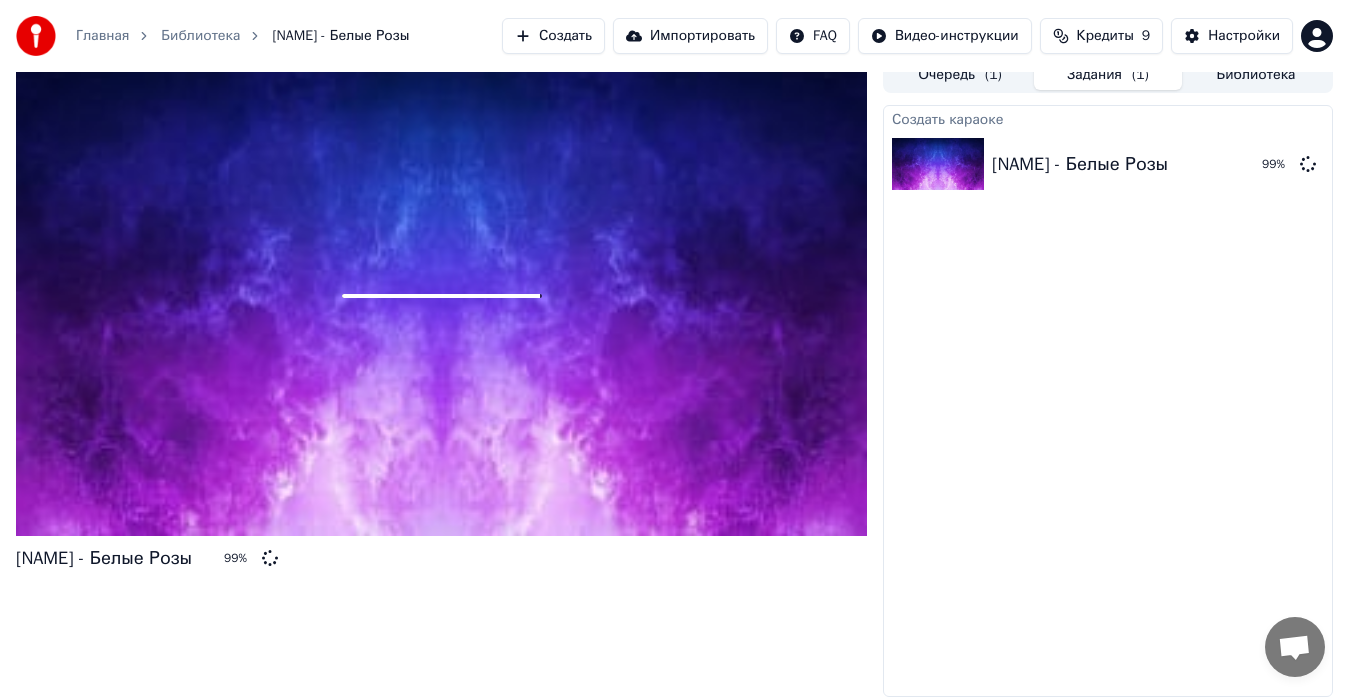 click on "Создать караоке Юрий Шатунов - Белые Розы 99 %" at bounding box center [1108, 401] 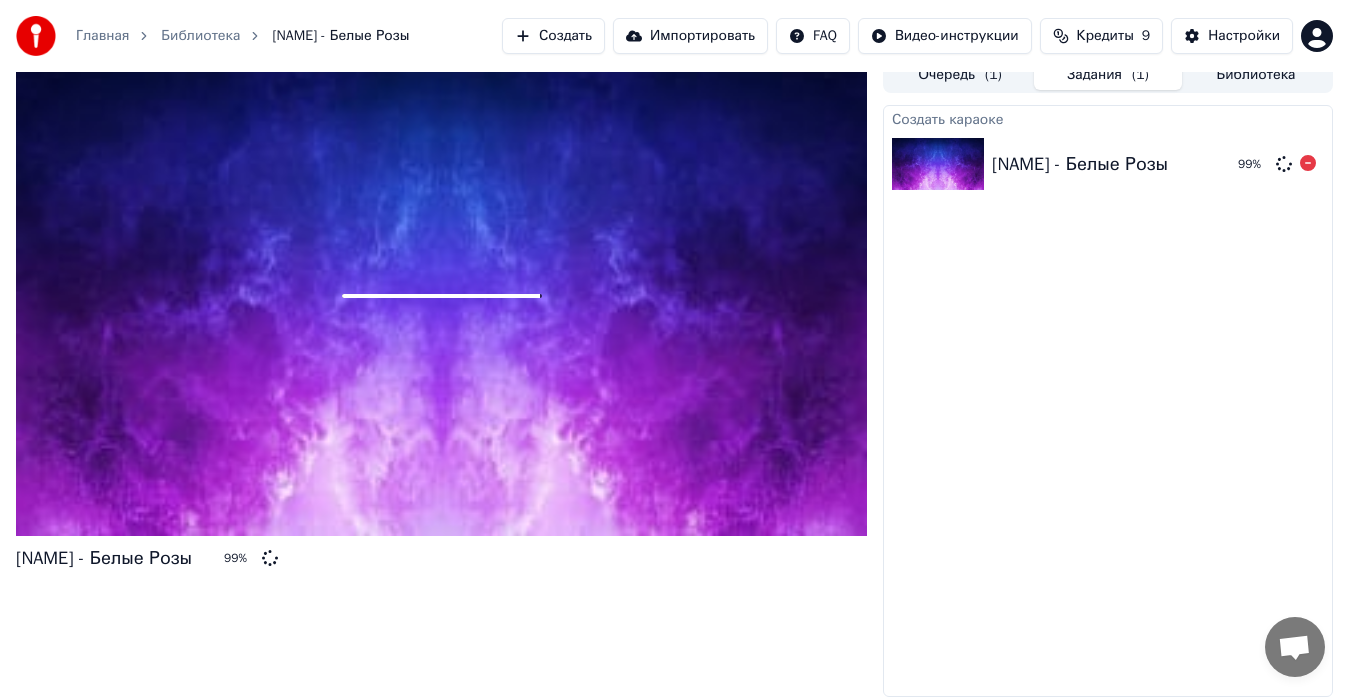 click on "Юрий Шатунов - Белые Розы" at bounding box center [1080, 164] 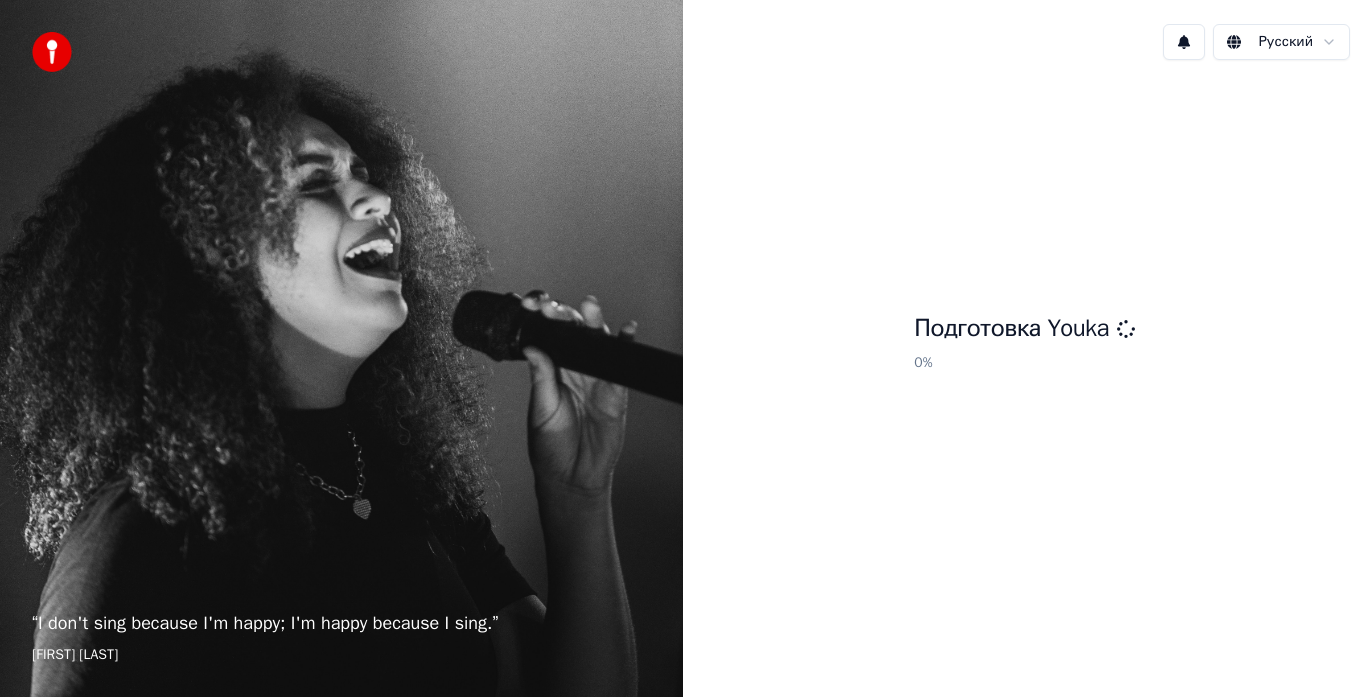 scroll, scrollTop: 0, scrollLeft: 0, axis: both 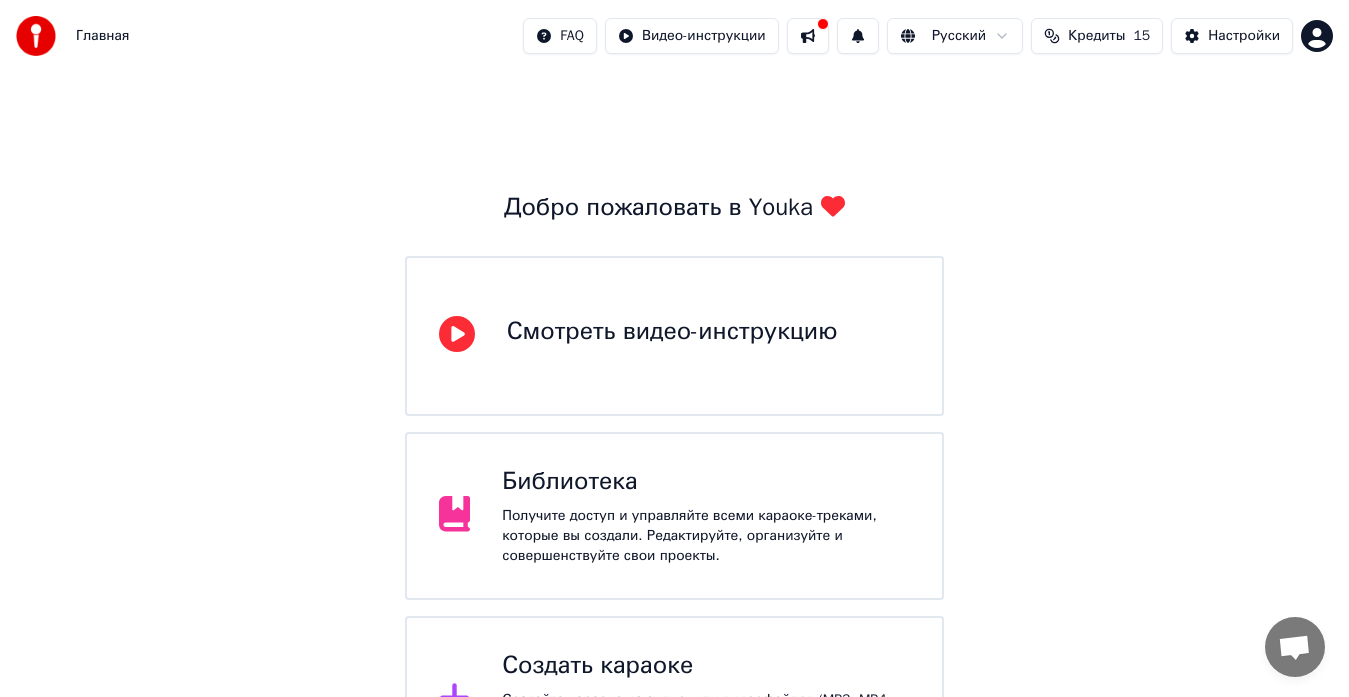 click on "Создать караоке Создайте караоке из аудио- или видеофайлов (MP3, MP4 и других), или вставьте URL, чтобы мгновенно создать караоке-видео с синхронизированными текстами." at bounding box center [675, 700] 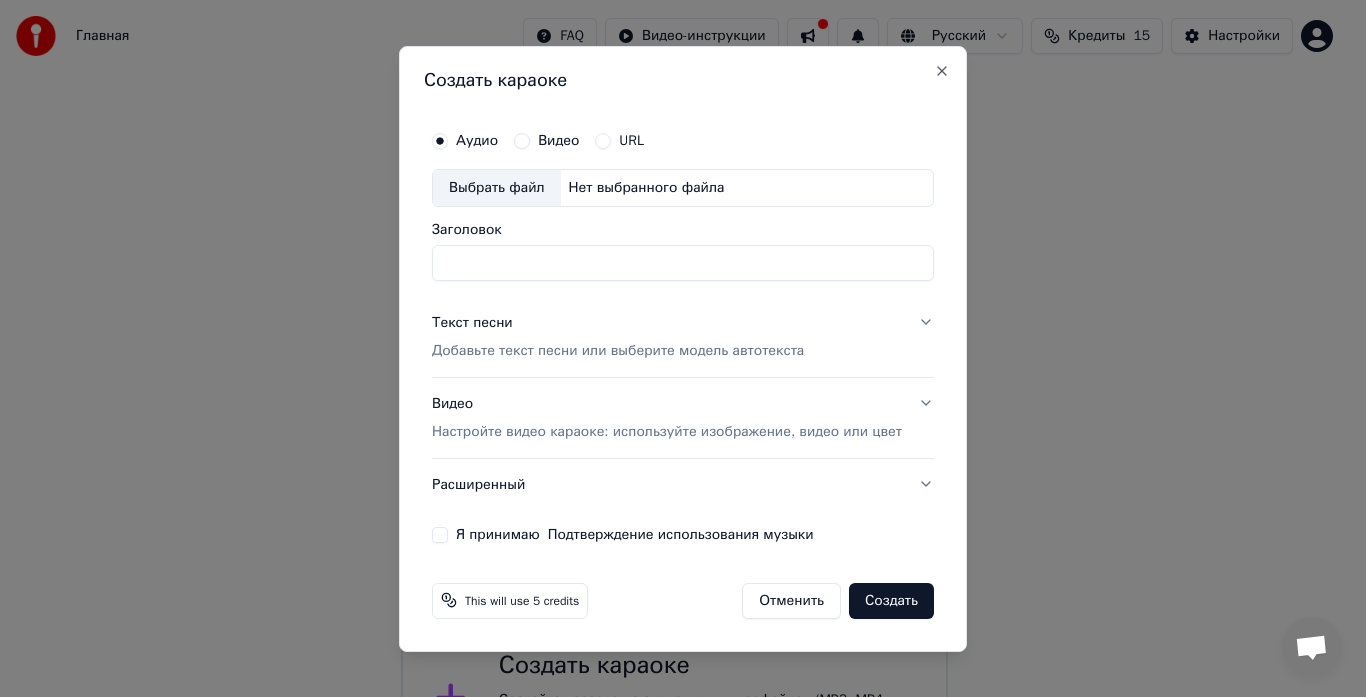 click on "Выбрать файл" at bounding box center (497, 188) 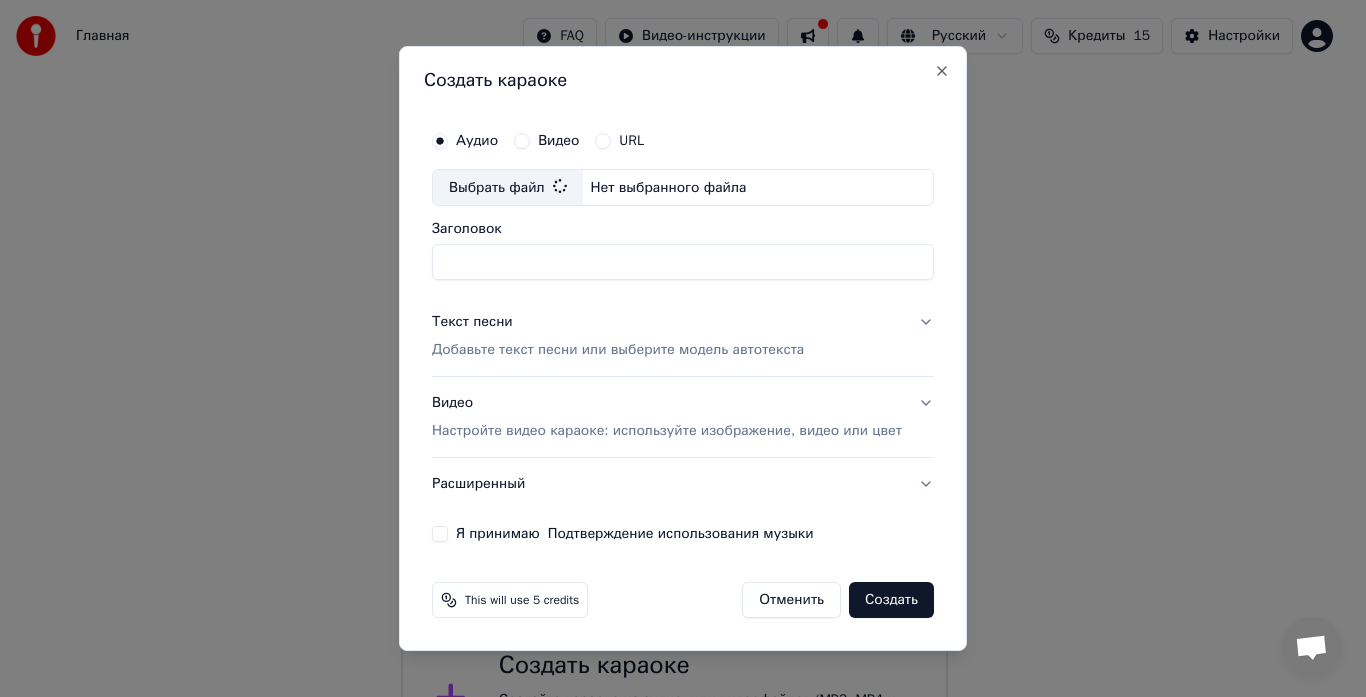 type on "**********" 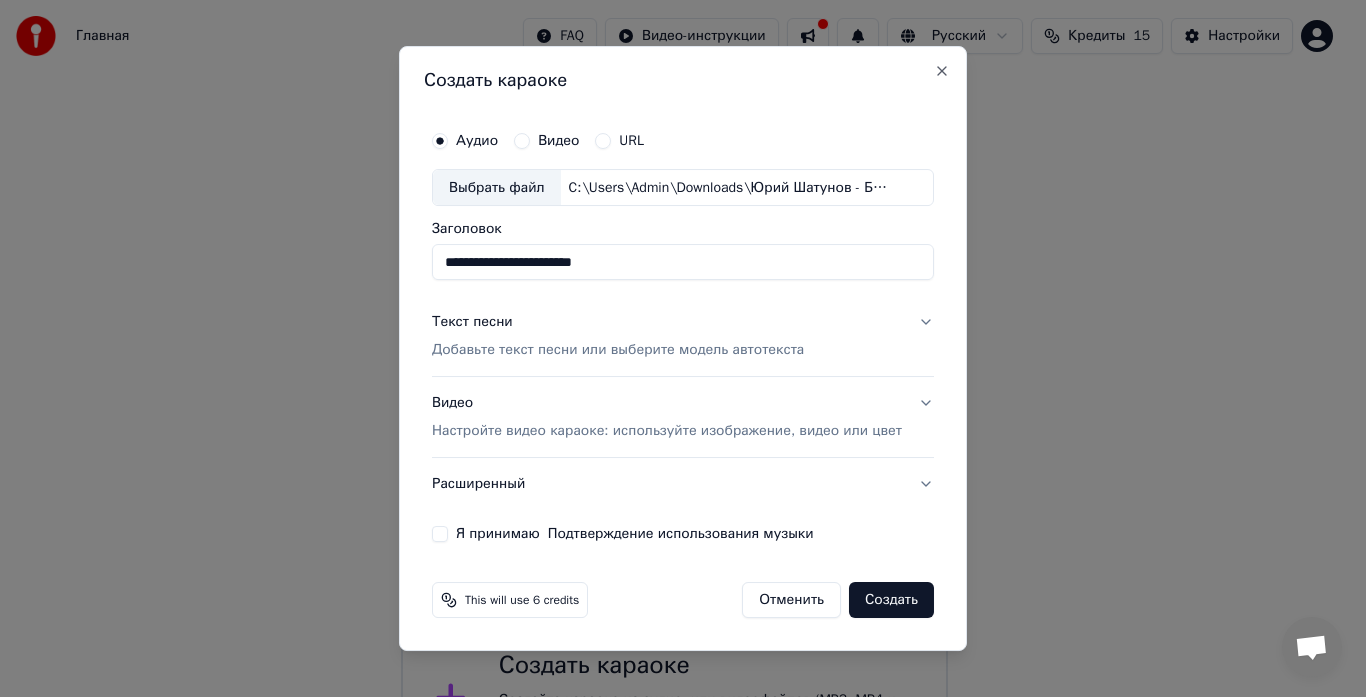 click on "Добавьте текст песни или выберите модель автотекста" at bounding box center [618, 351] 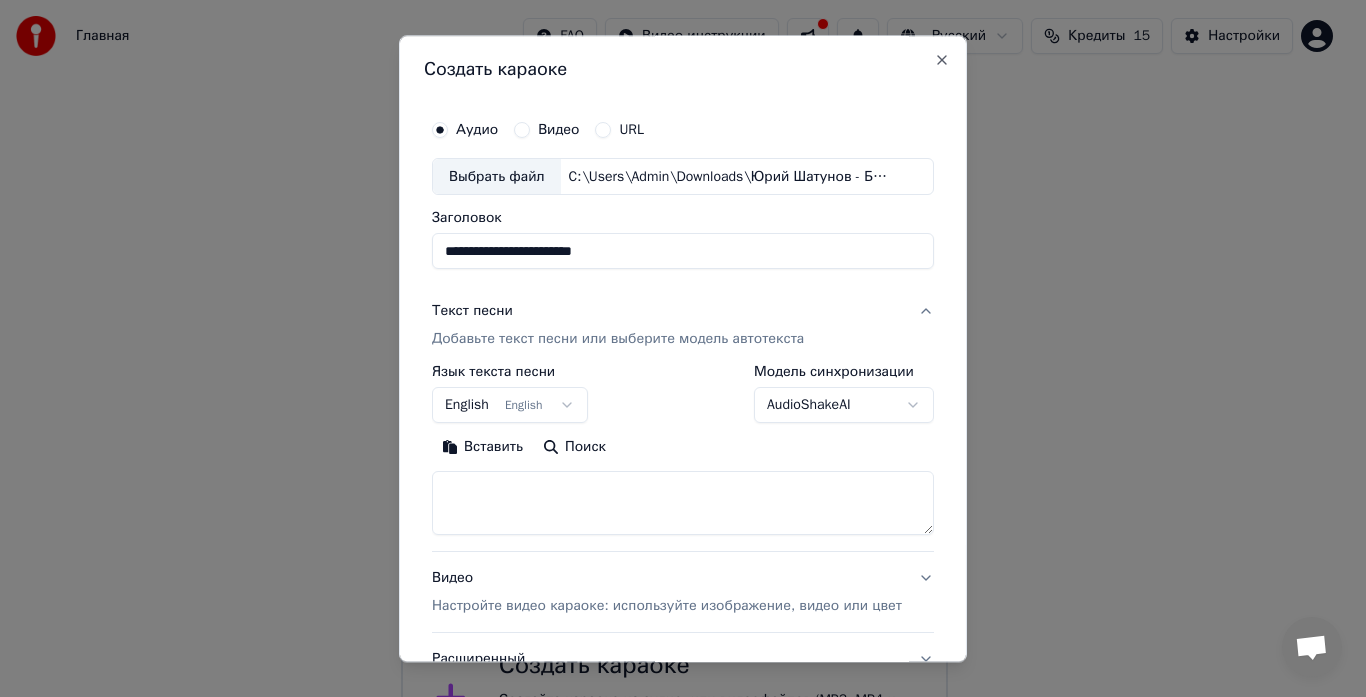 click on "Вставить" at bounding box center (482, 448) 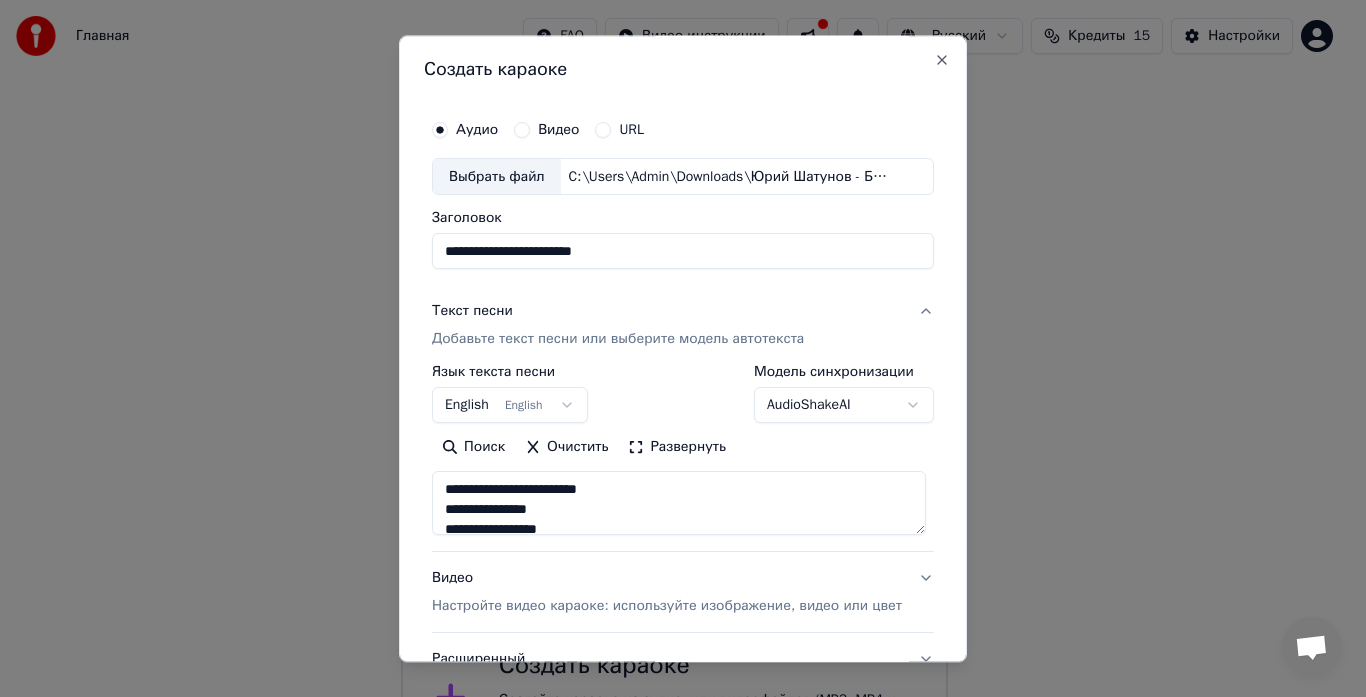 click on "English English" at bounding box center [510, 406] 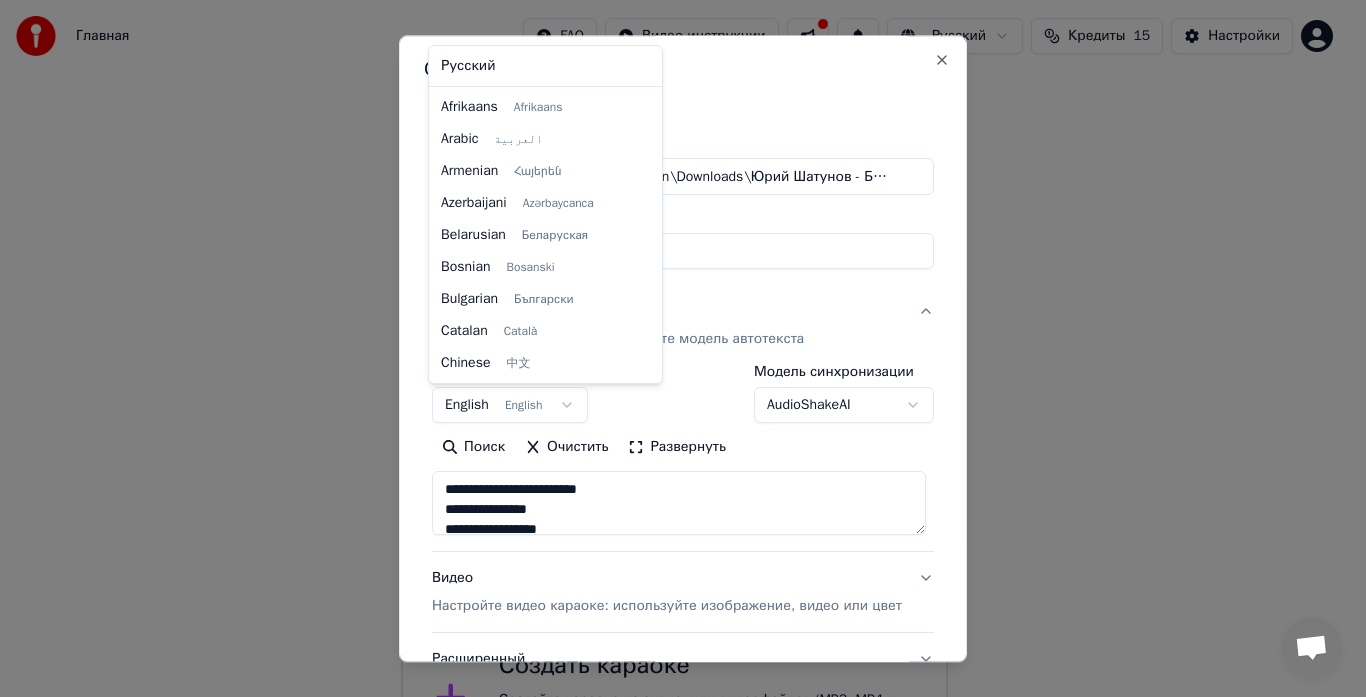scroll, scrollTop: 160, scrollLeft: 0, axis: vertical 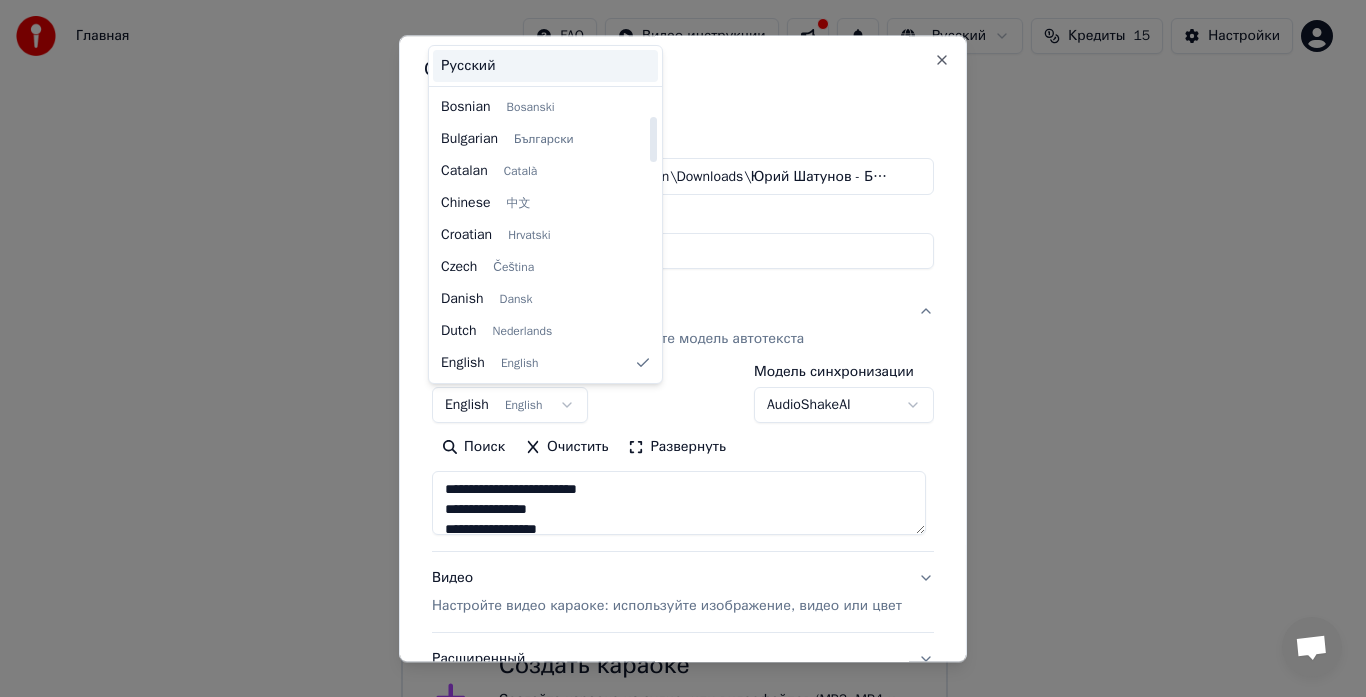 type on "**********" 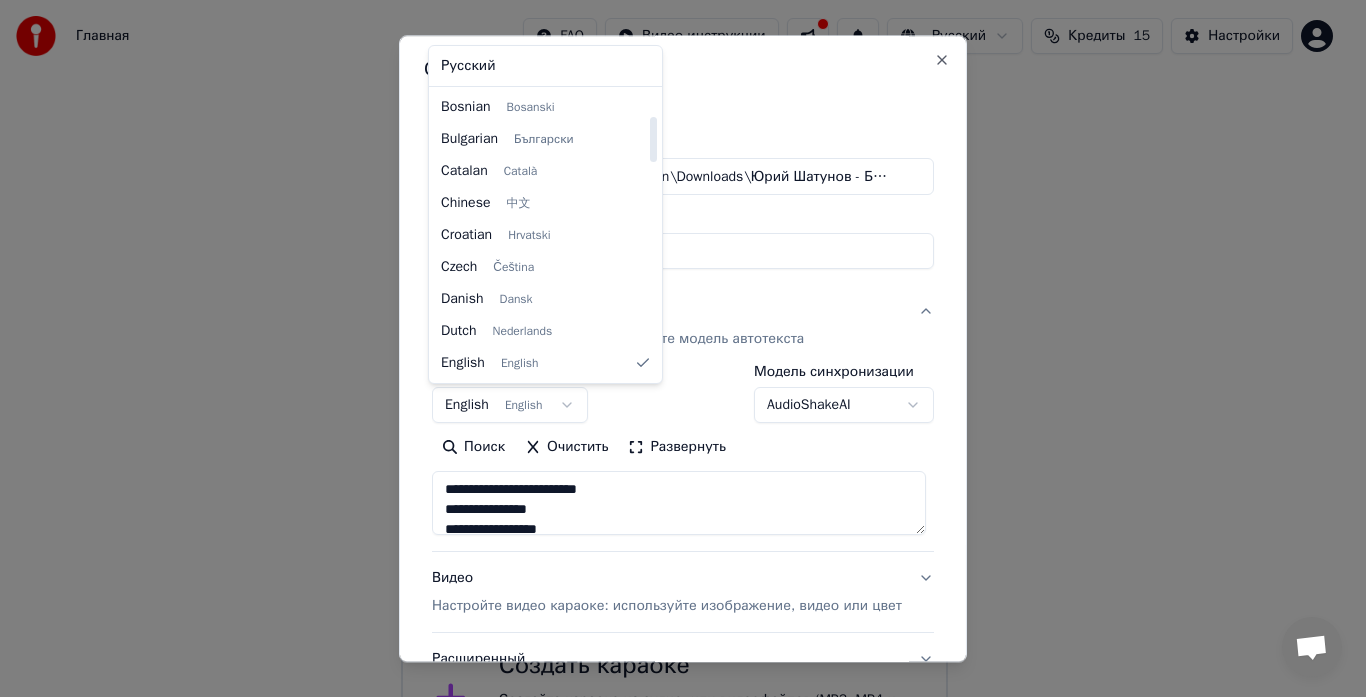 select on "**" 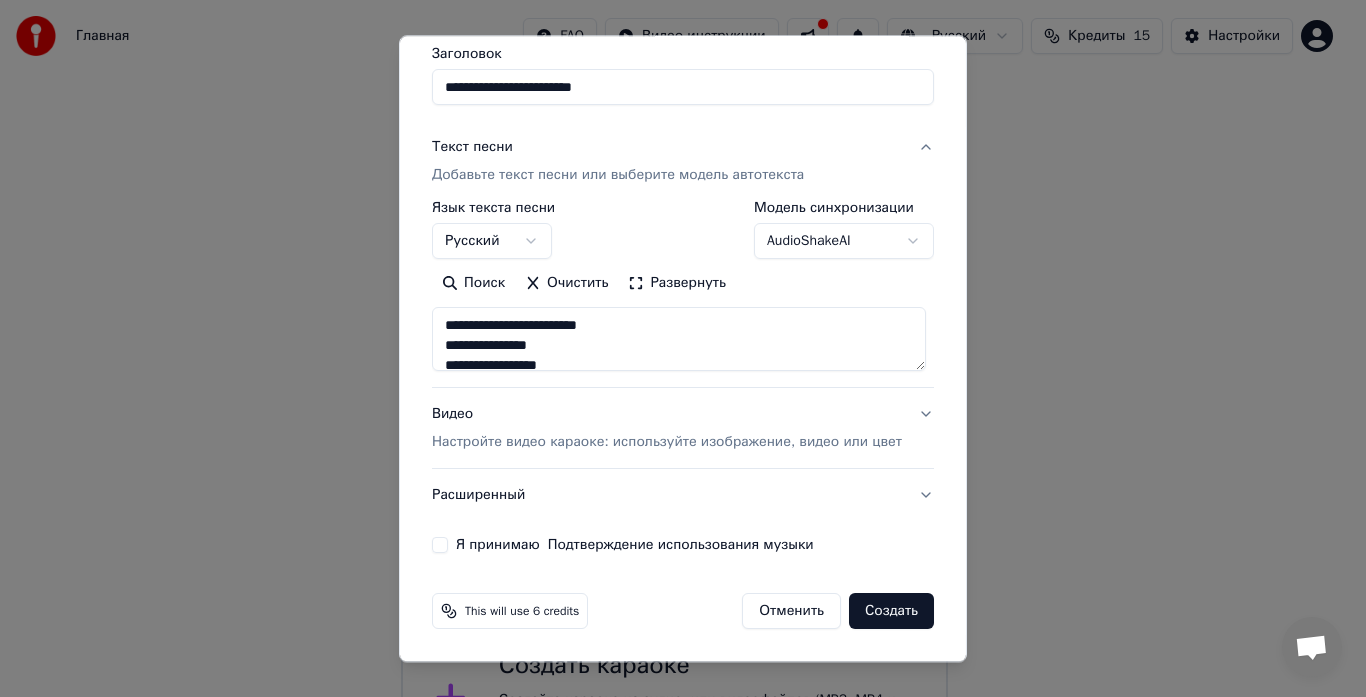 click on "Настройте видео караоке: используйте изображение, видео или цвет" at bounding box center (667, 443) 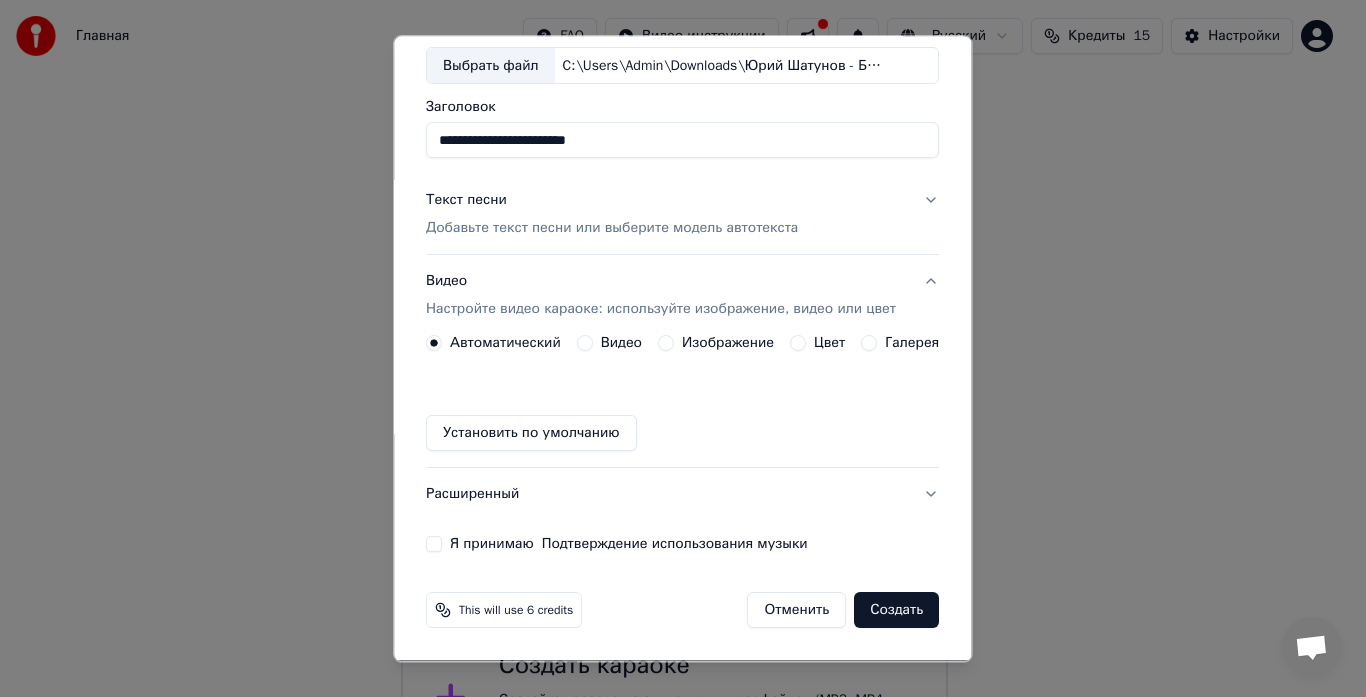 scroll, scrollTop: 111, scrollLeft: 0, axis: vertical 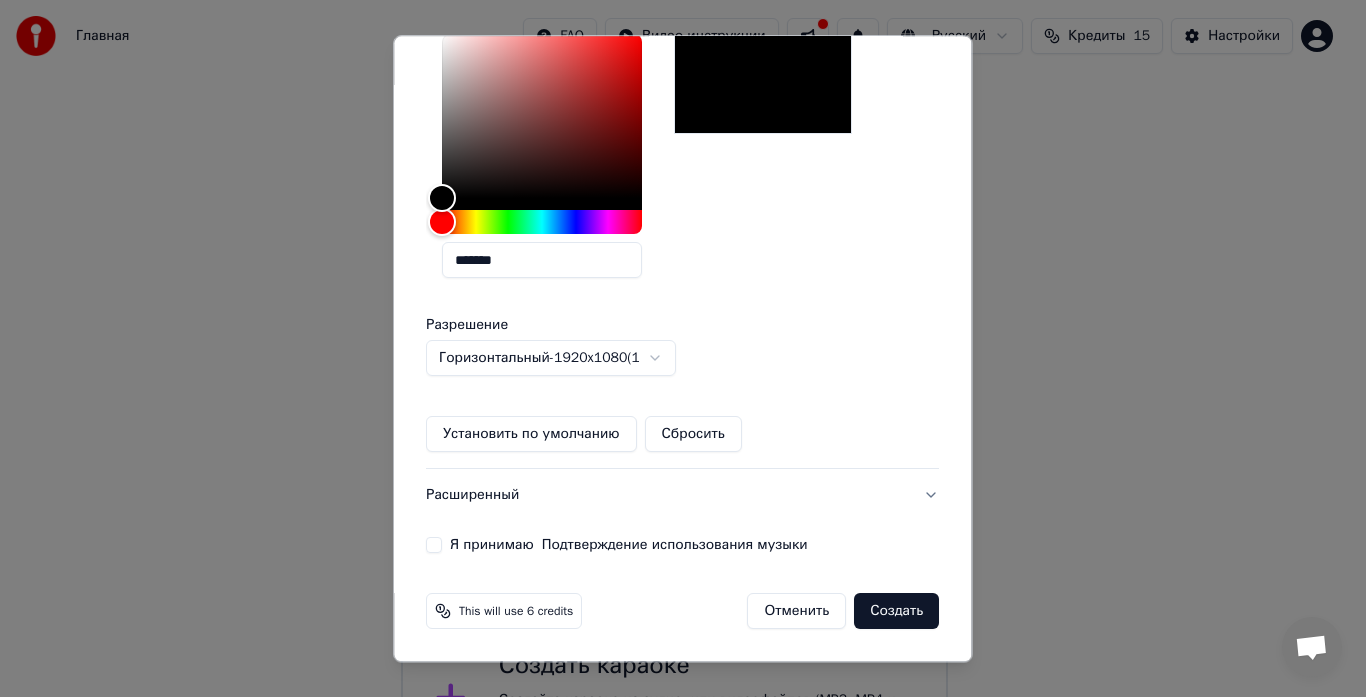 click on "Я принимаю   Подтверждение использования музыки" at bounding box center [682, 546] 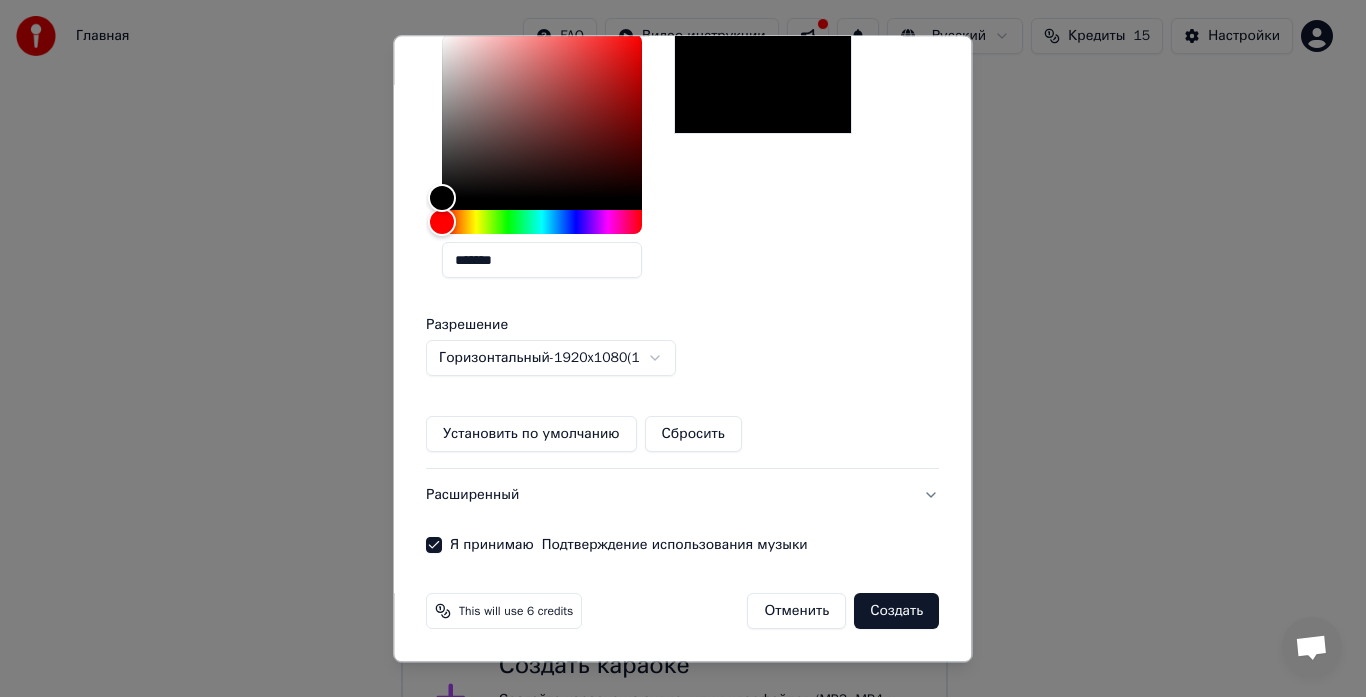 click on "Создать" at bounding box center (897, 612) 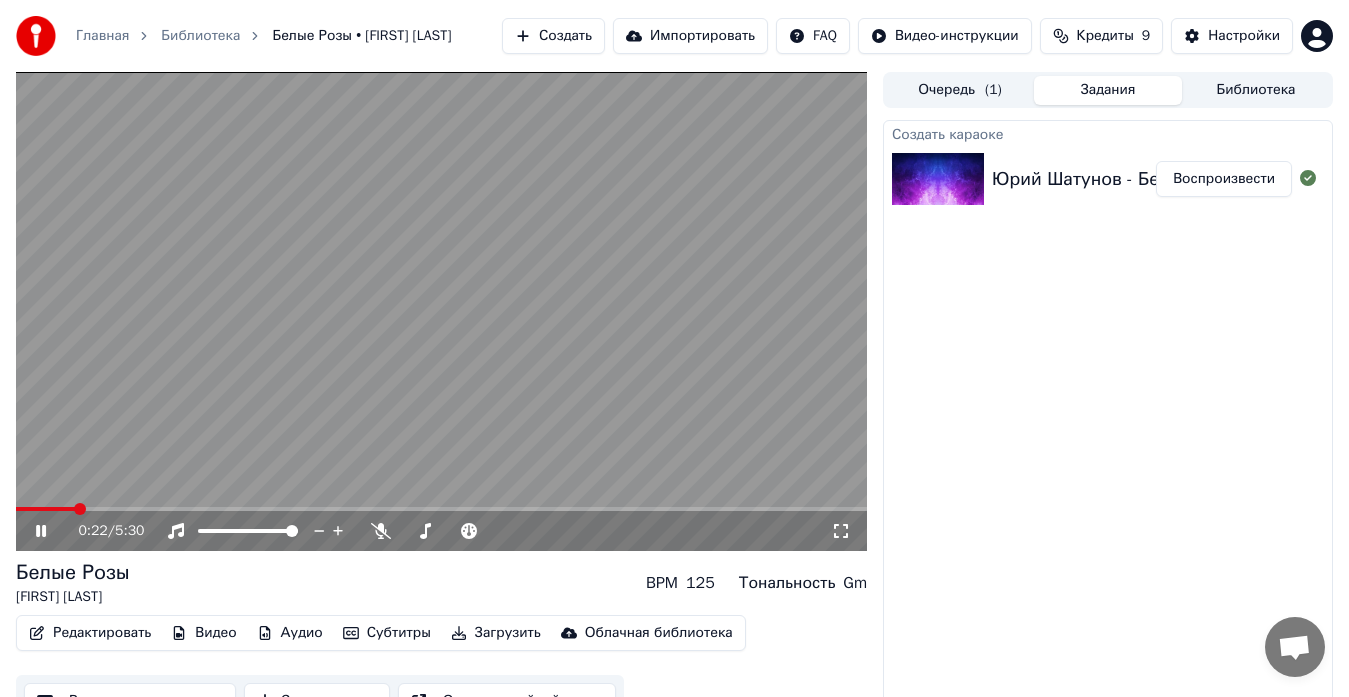 click at bounding box center [441, 311] 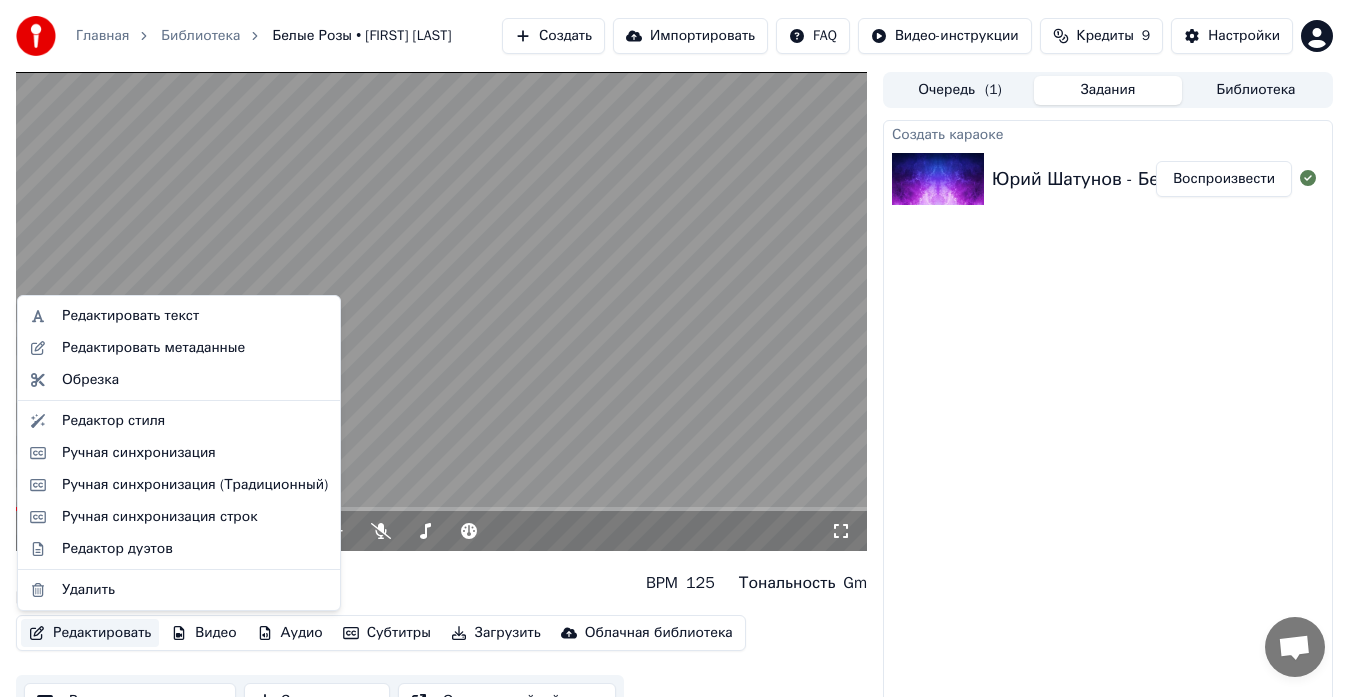 click on "Редактировать" at bounding box center [90, 633] 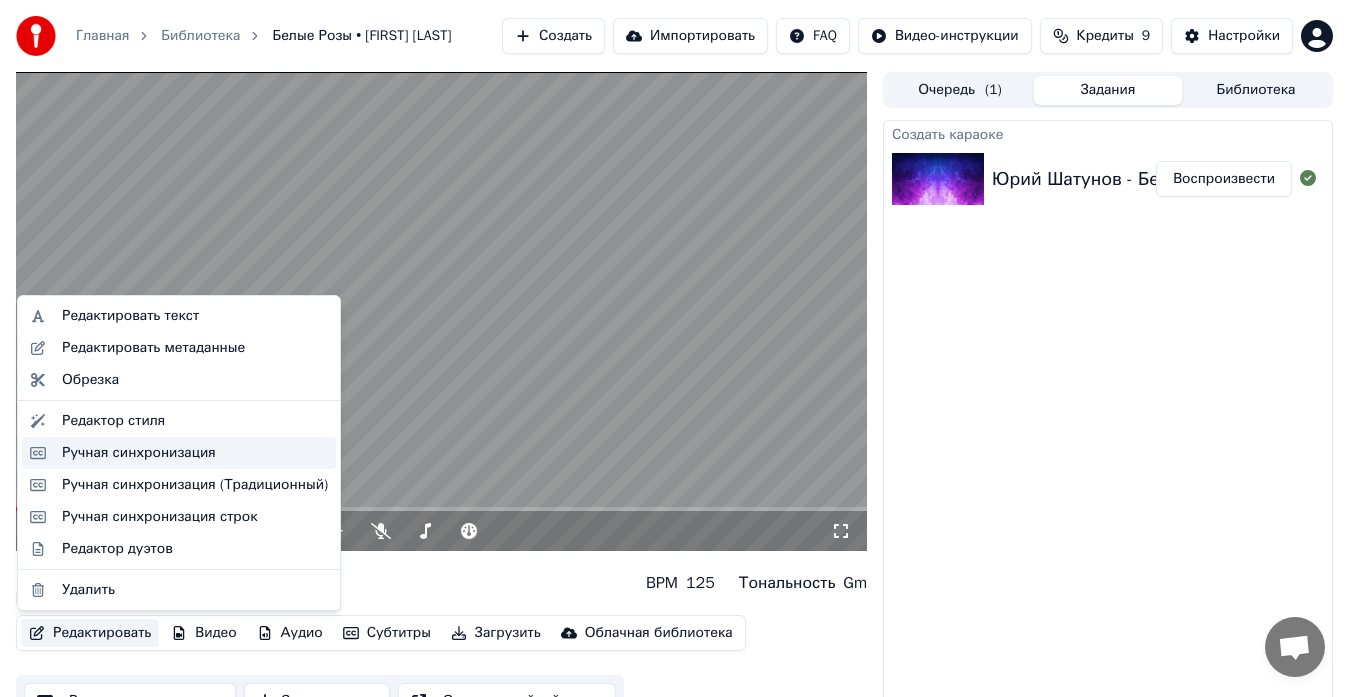 click on "Ручная синхронизация" at bounding box center [139, 453] 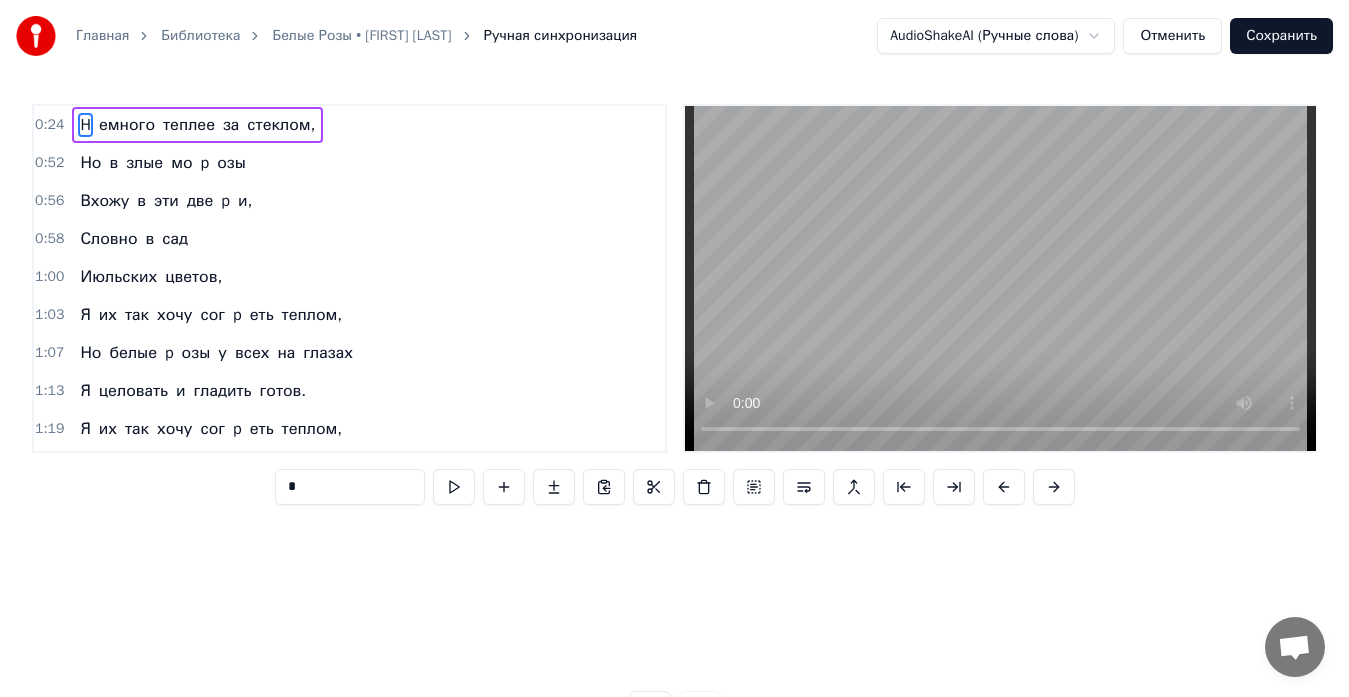 click on "H" at bounding box center [85, 125] 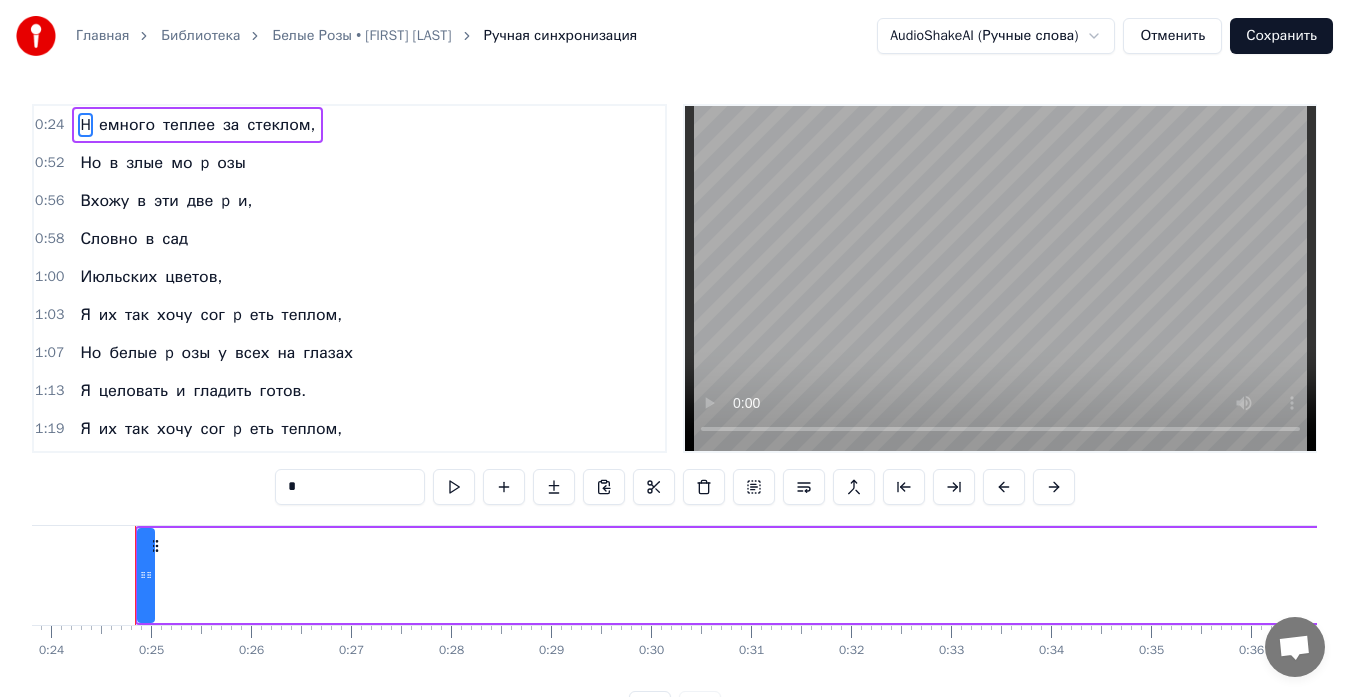 scroll, scrollTop: 0, scrollLeft: 2383, axis: horizontal 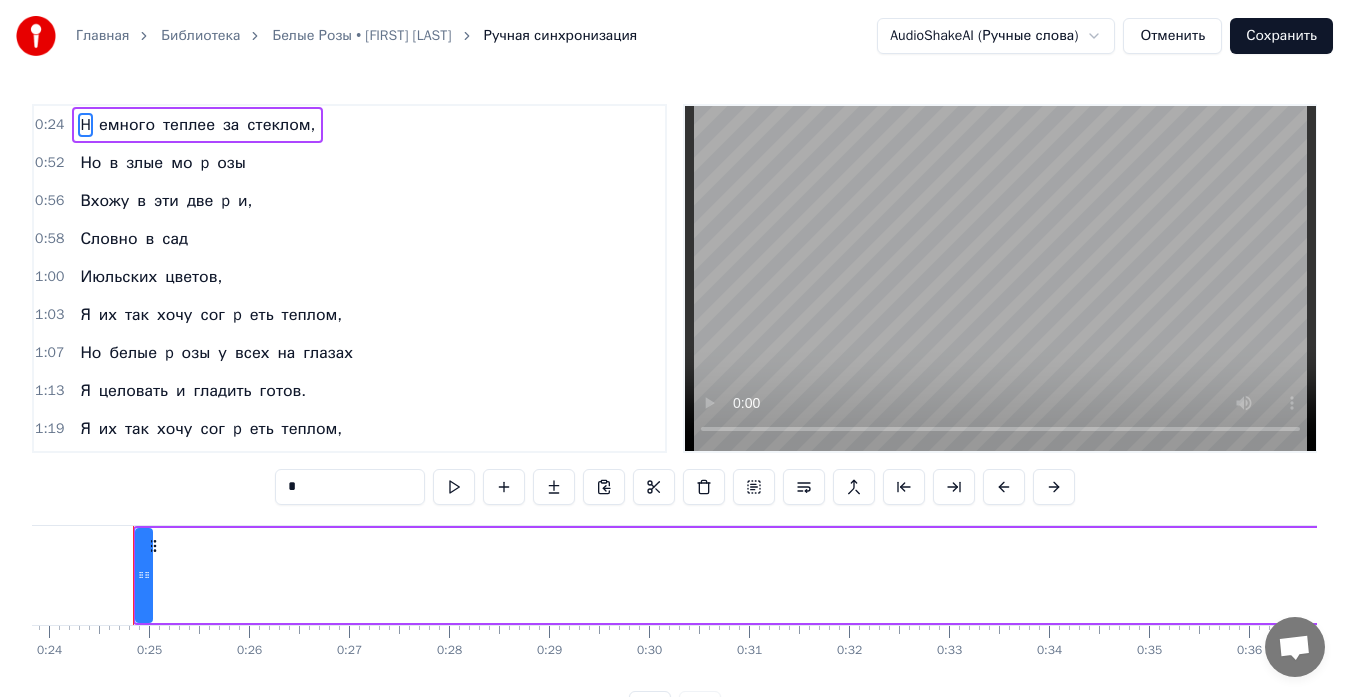 drag, startPoint x: 329, startPoint y: 478, endPoint x: 281, endPoint y: 480, distance: 48.04165 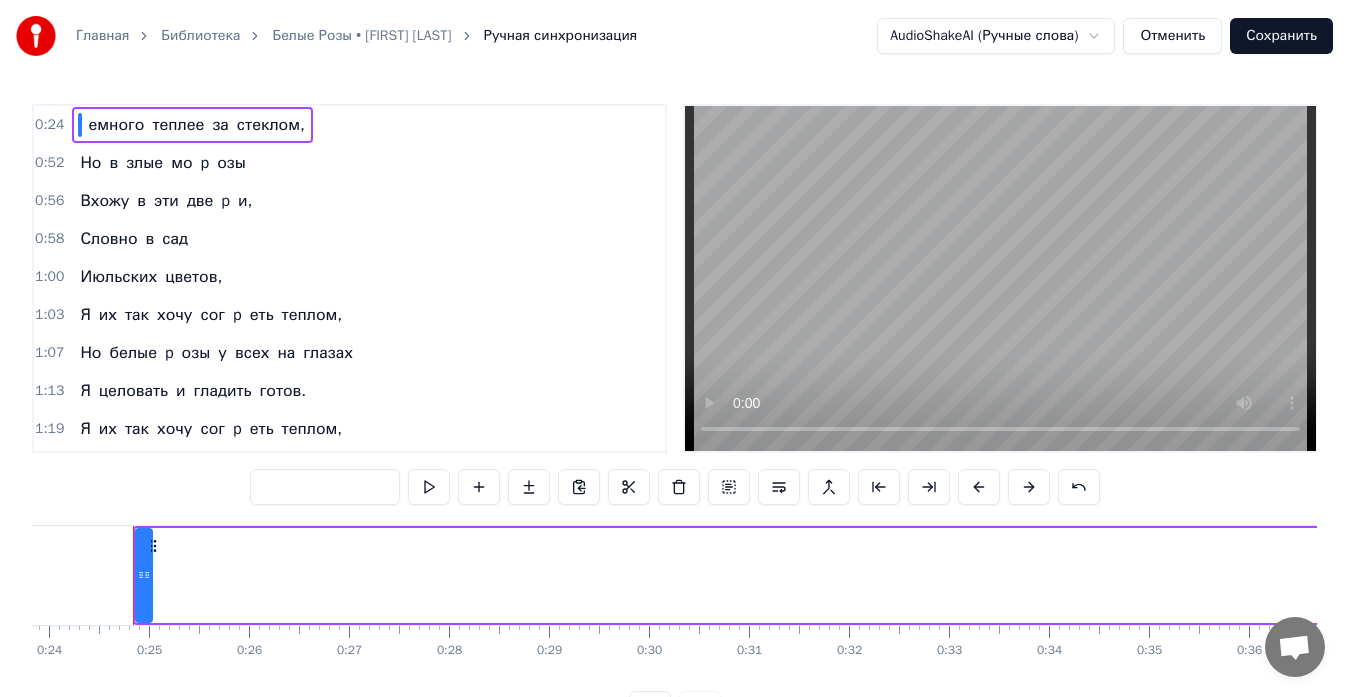 click on "емного" at bounding box center [116, 125] 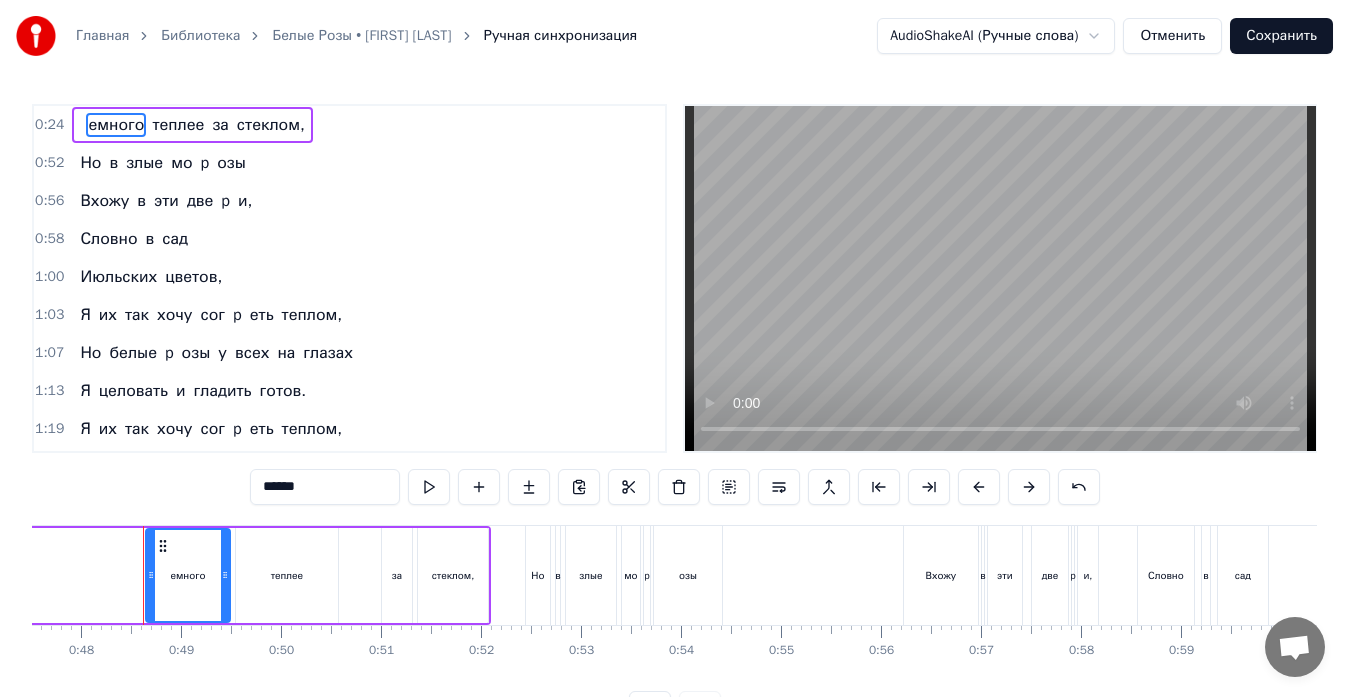 scroll, scrollTop: 0, scrollLeft: 4761, axis: horizontal 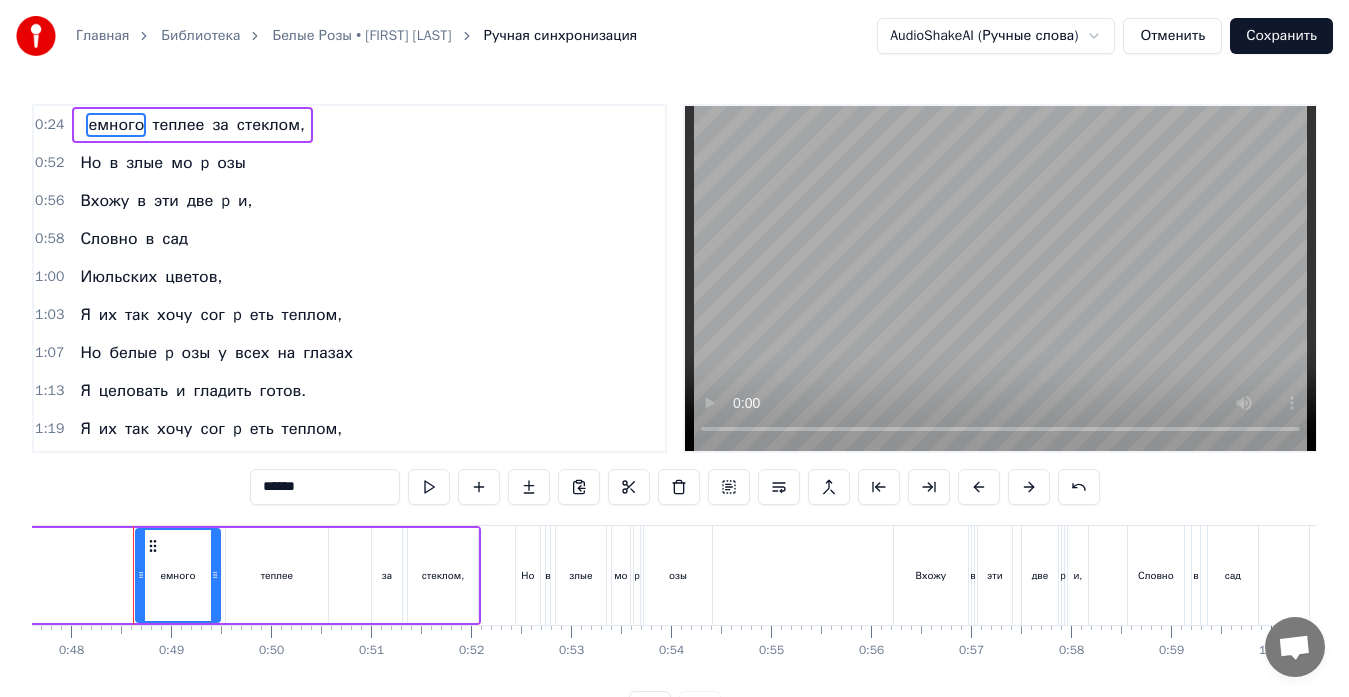 click on "******" at bounding box center [325, 487] 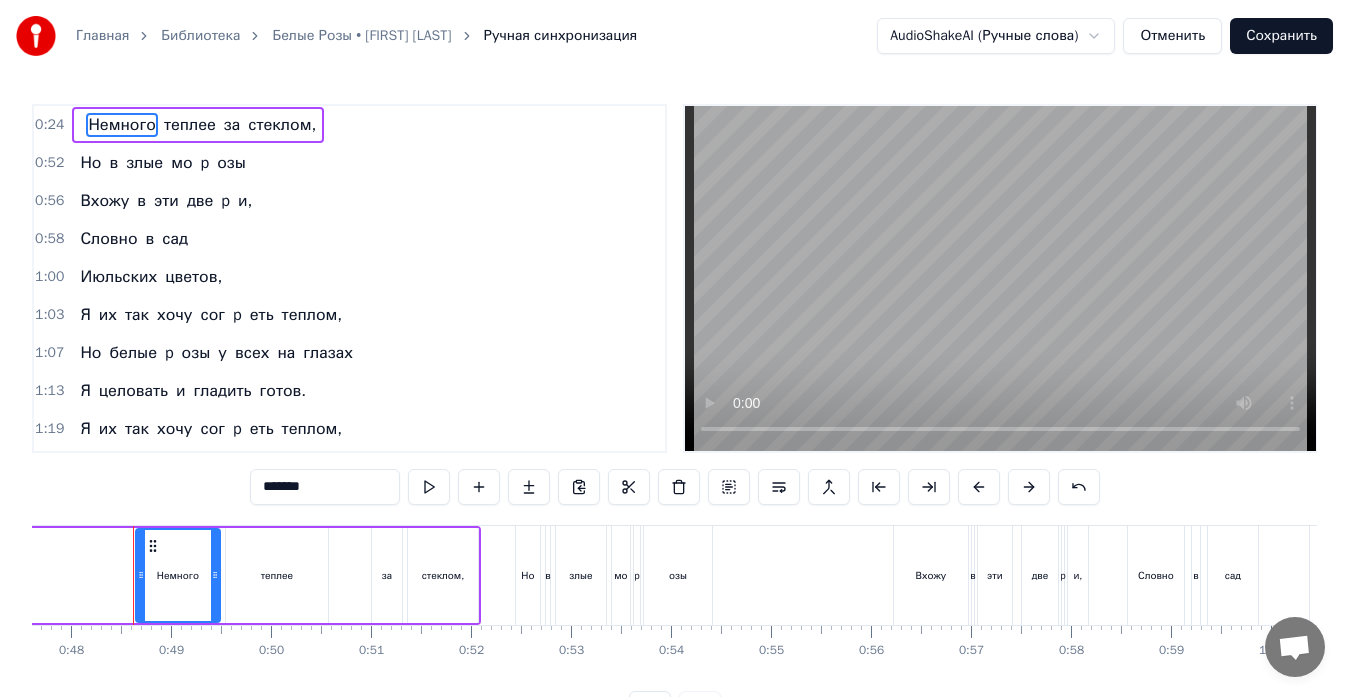 click on "*******" at bounding box center [325, 487] 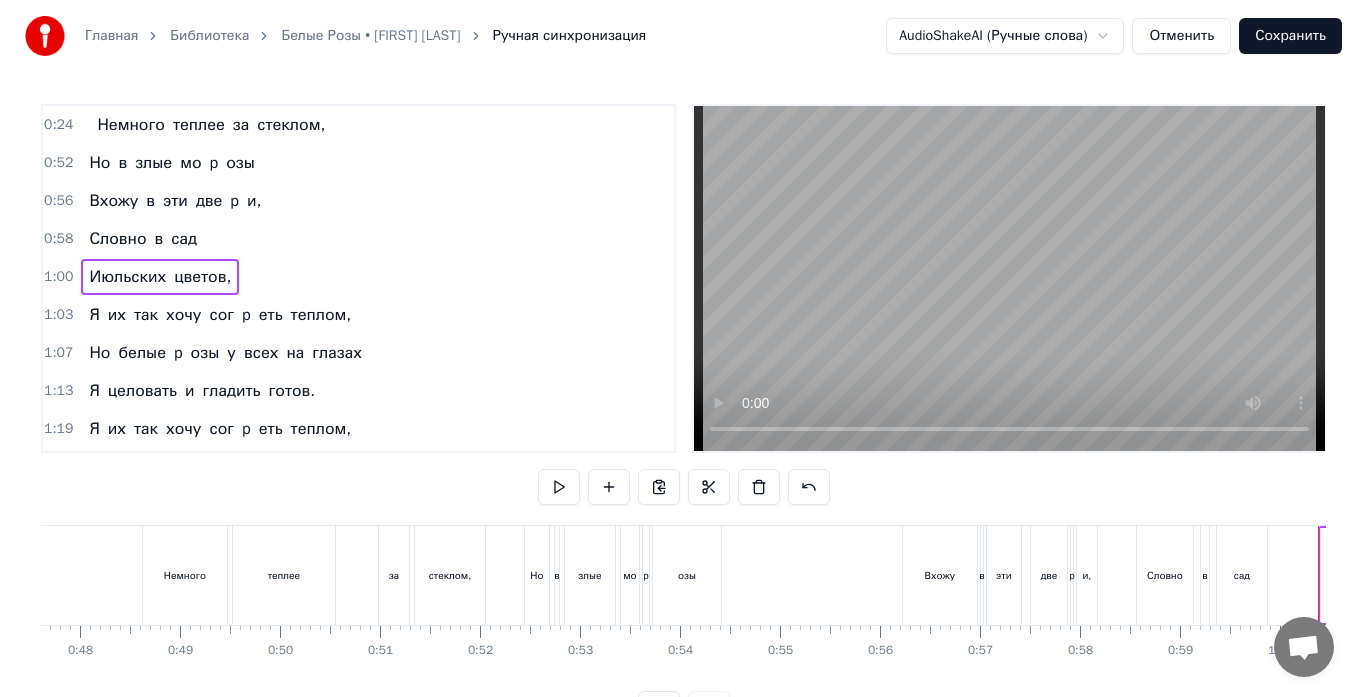 scroll, scrollTop: 0, scrollLeft: 5937, axis: horizontal 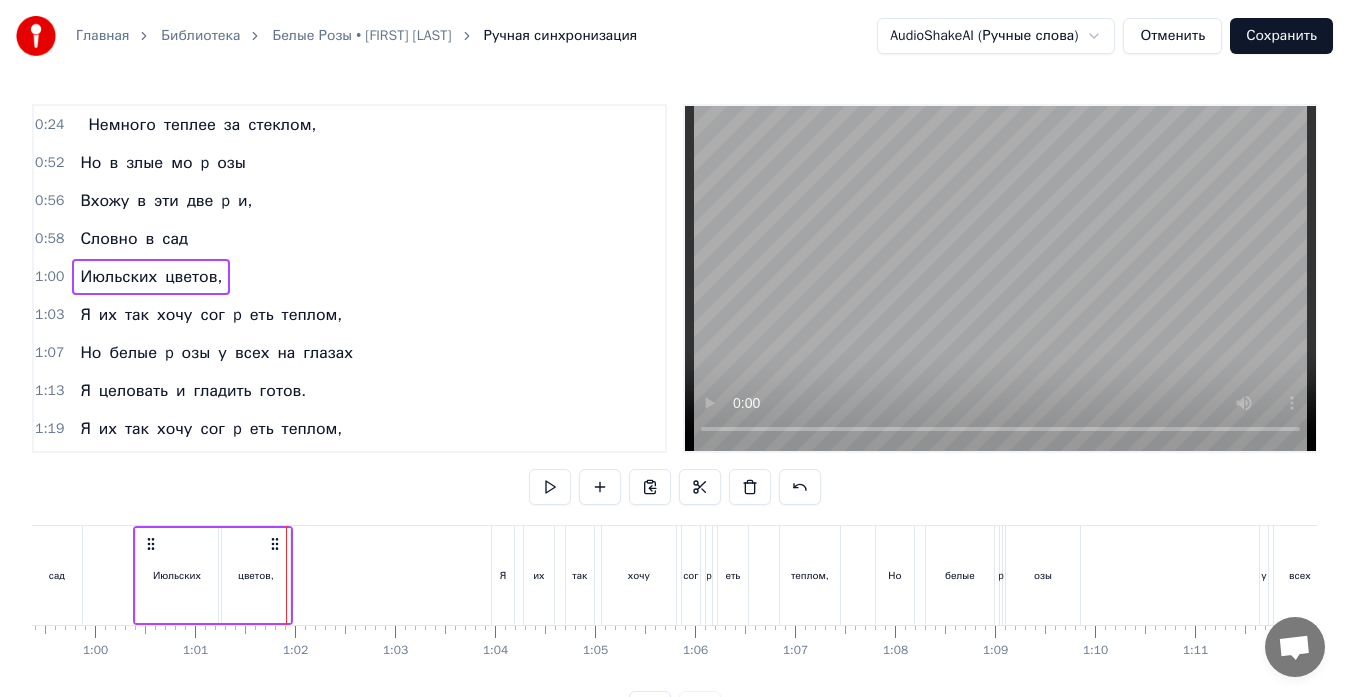 click on "Отменить" at bounding box center (1172, 36) 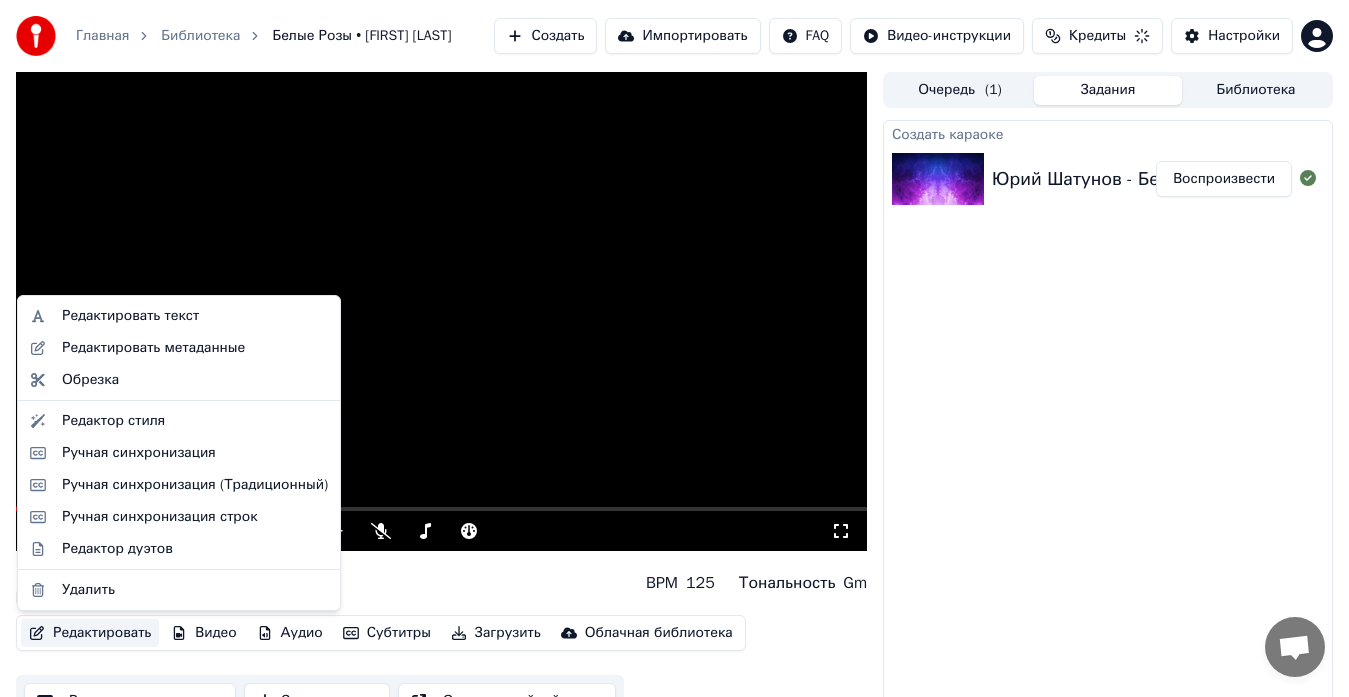 click on "Редактировать" at bounding box center (90, 633) 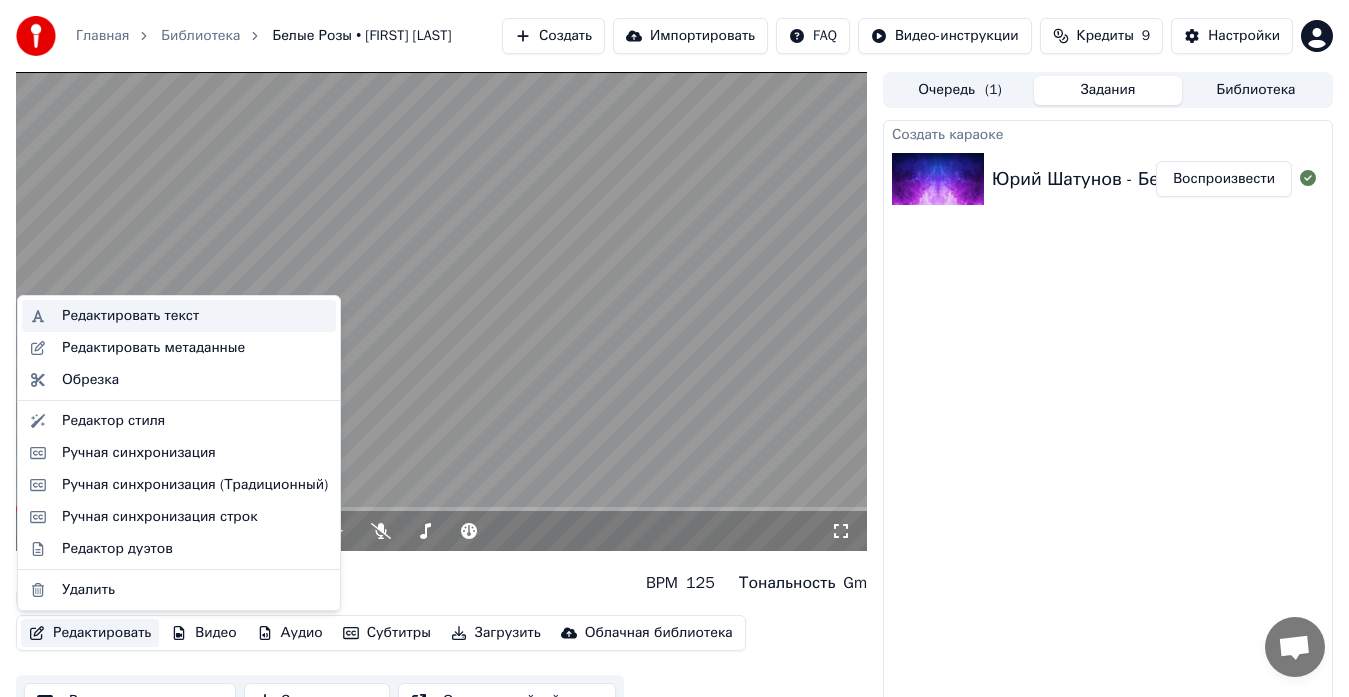 click on "Редактировать текст" at bounding box center (130, 316) 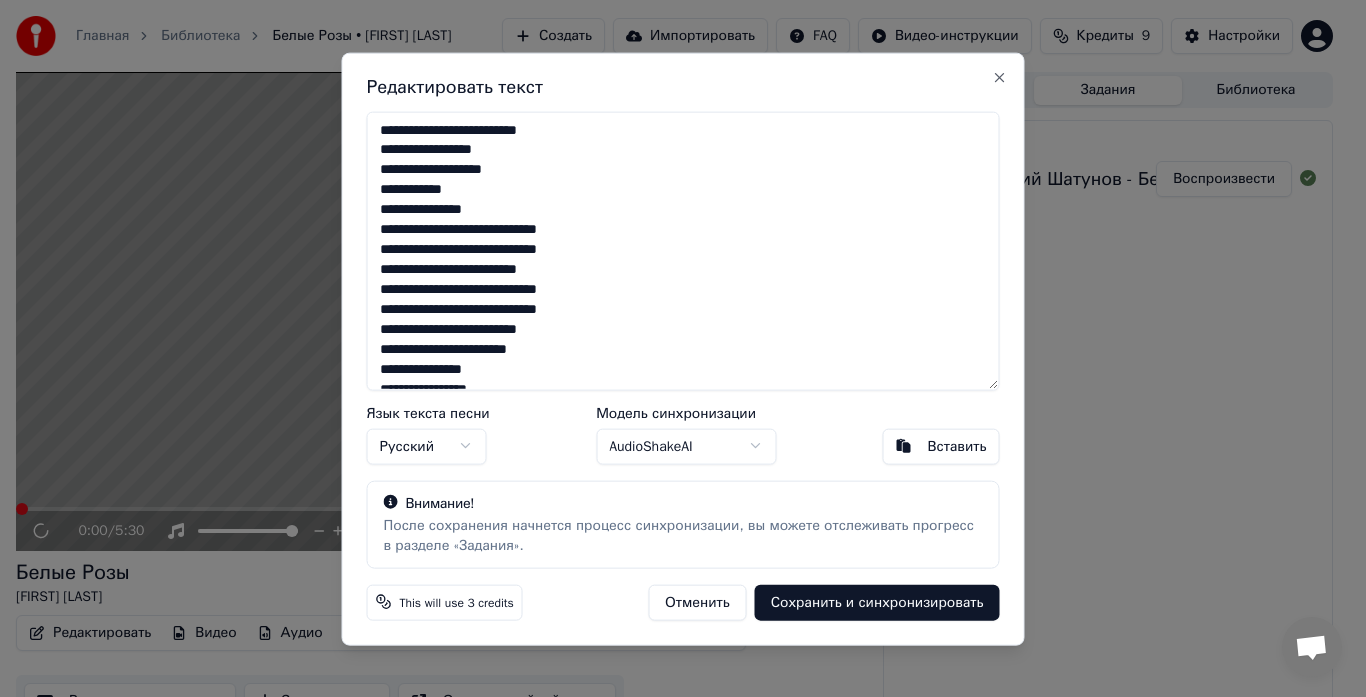 click at bounding box center (683, 250) 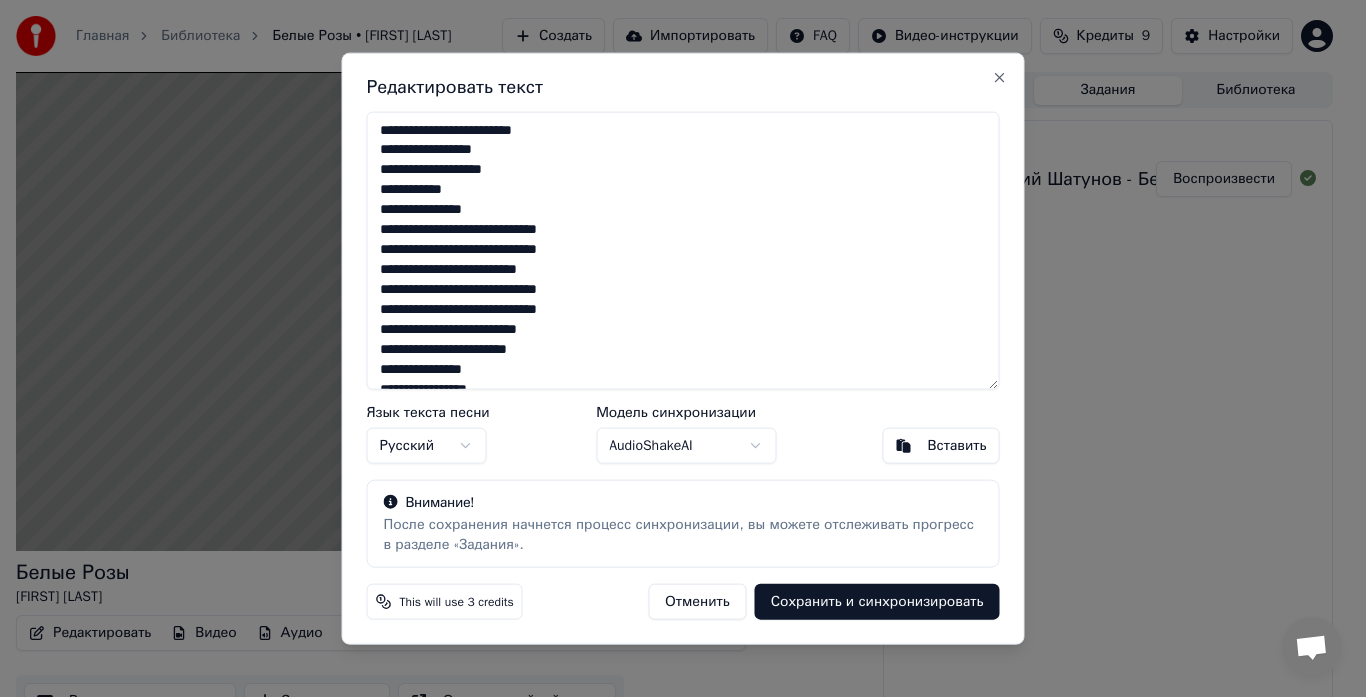 click at bounding box center [683, 250] 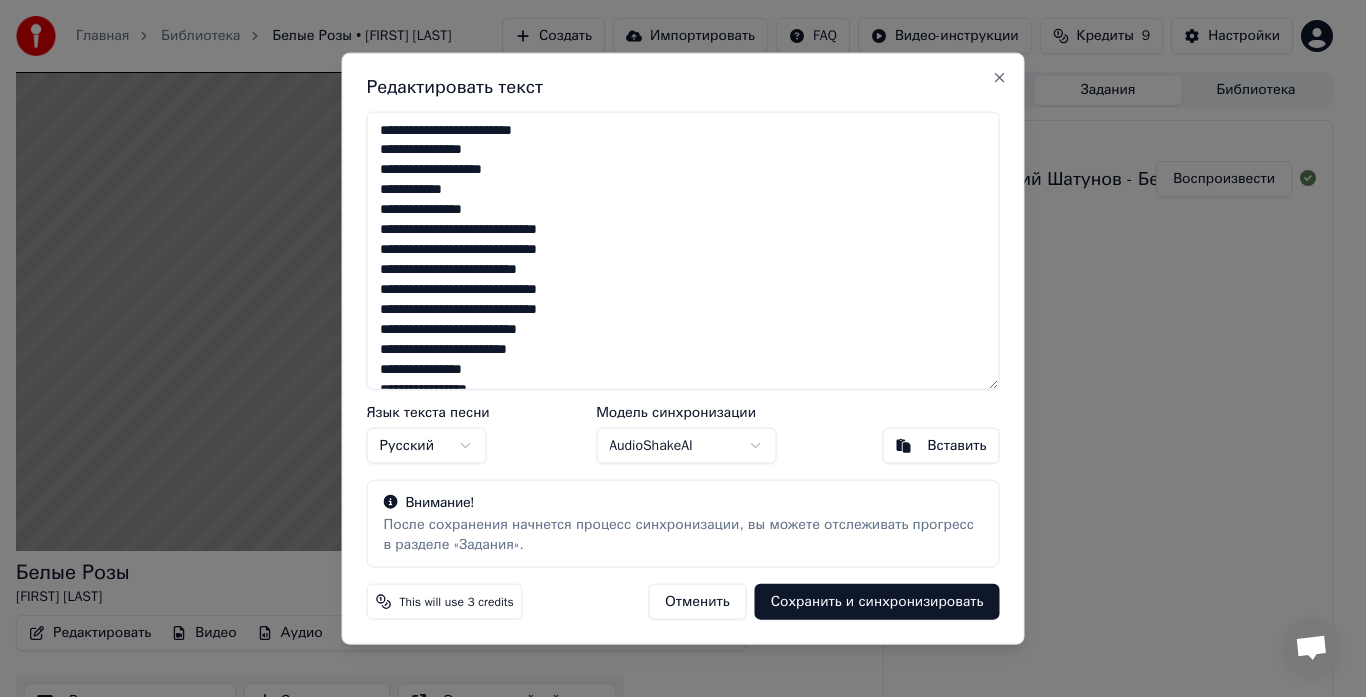 click at bounding box center (683, 250) 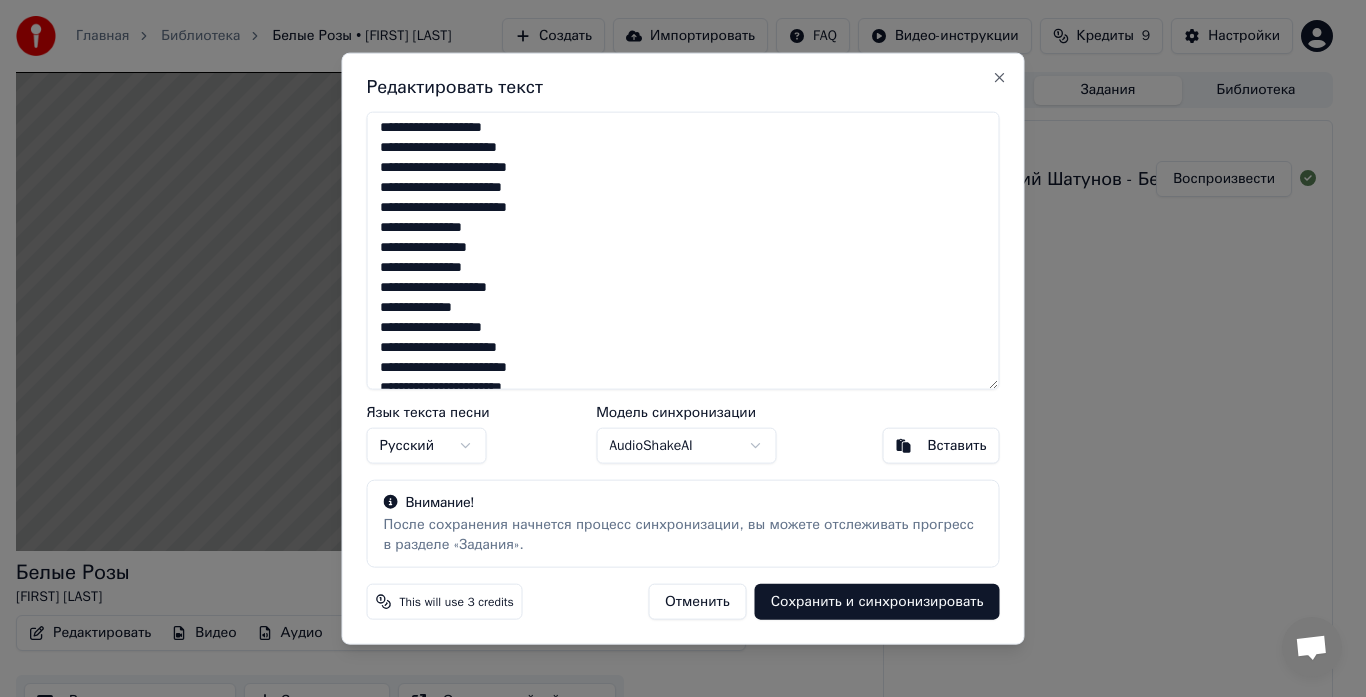 scroll, scrollTop: 878, scrollLeft: 0, axis: vertical 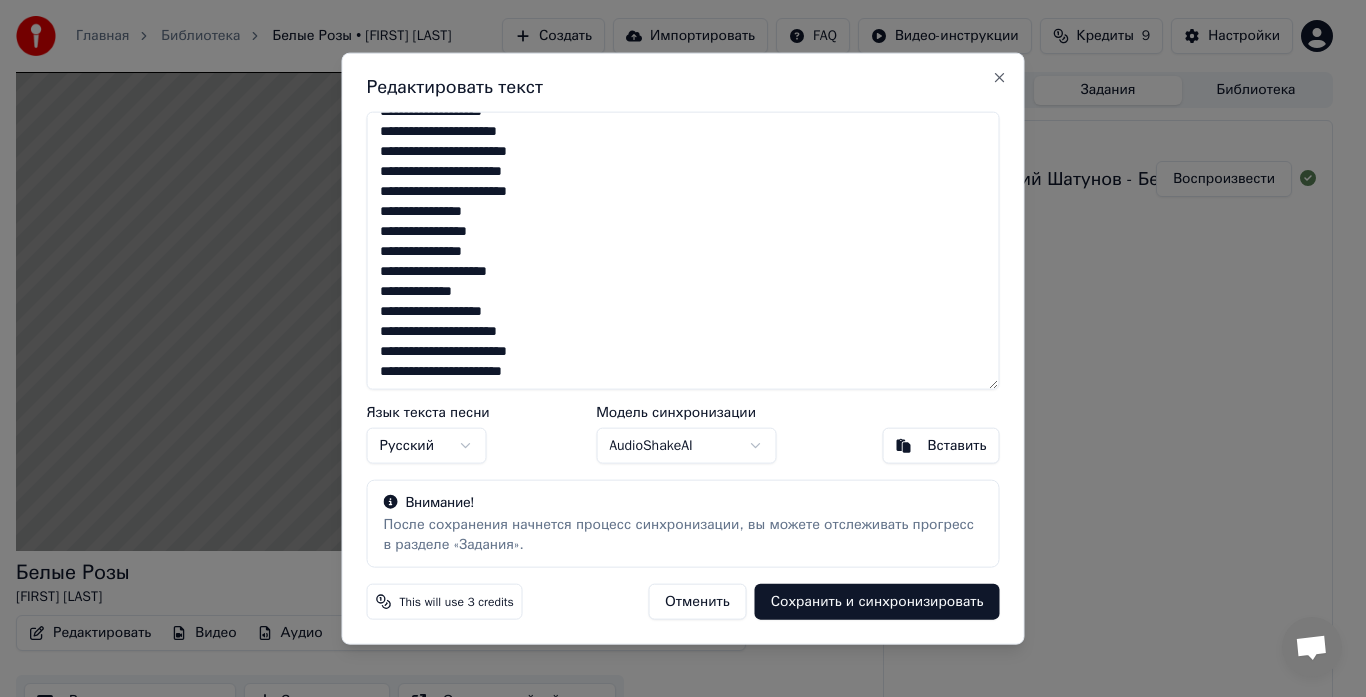 drag, startPoint x: 569, startPoint y: 370, endPoint x: 243, endPoint y: -23, distance: 510.61237 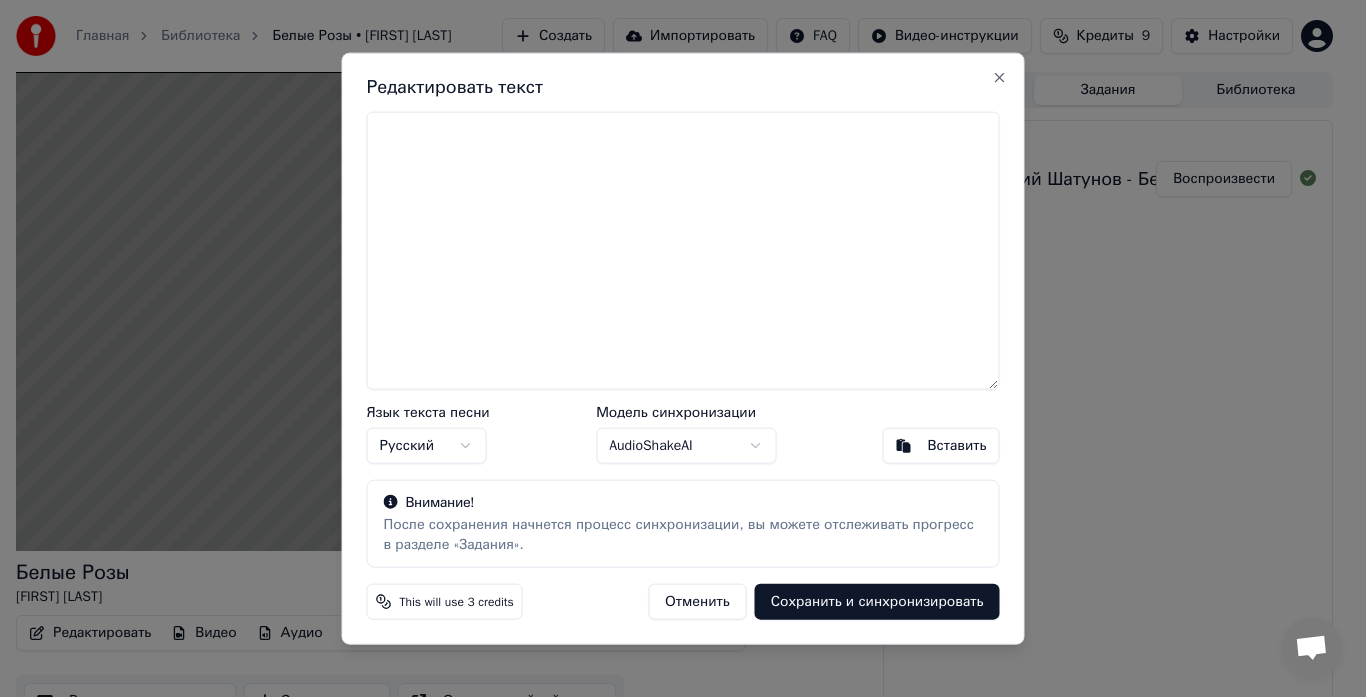 scroll, scrollTop: 0, scrollLeft: 0, axis: both 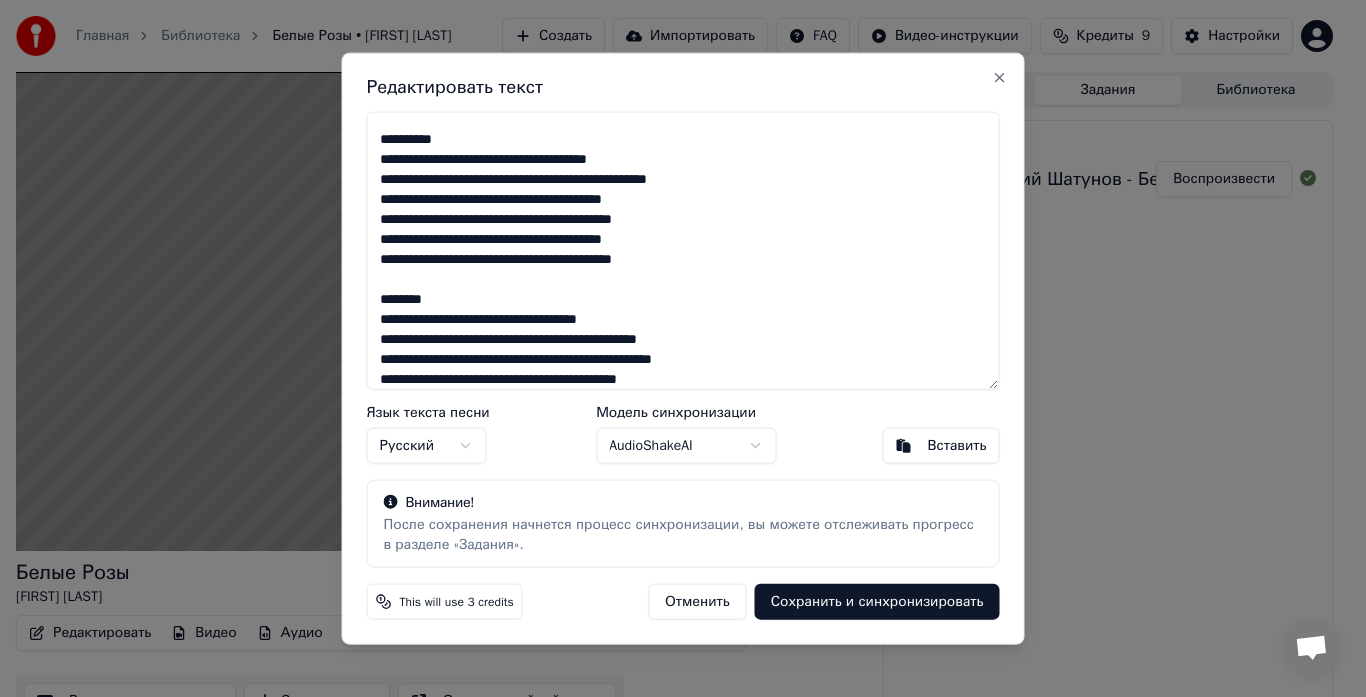 drag, startPoint x: 462, startPoint y: 141, endPoint x: 365, endPoint y: 137, distance: 97.082436 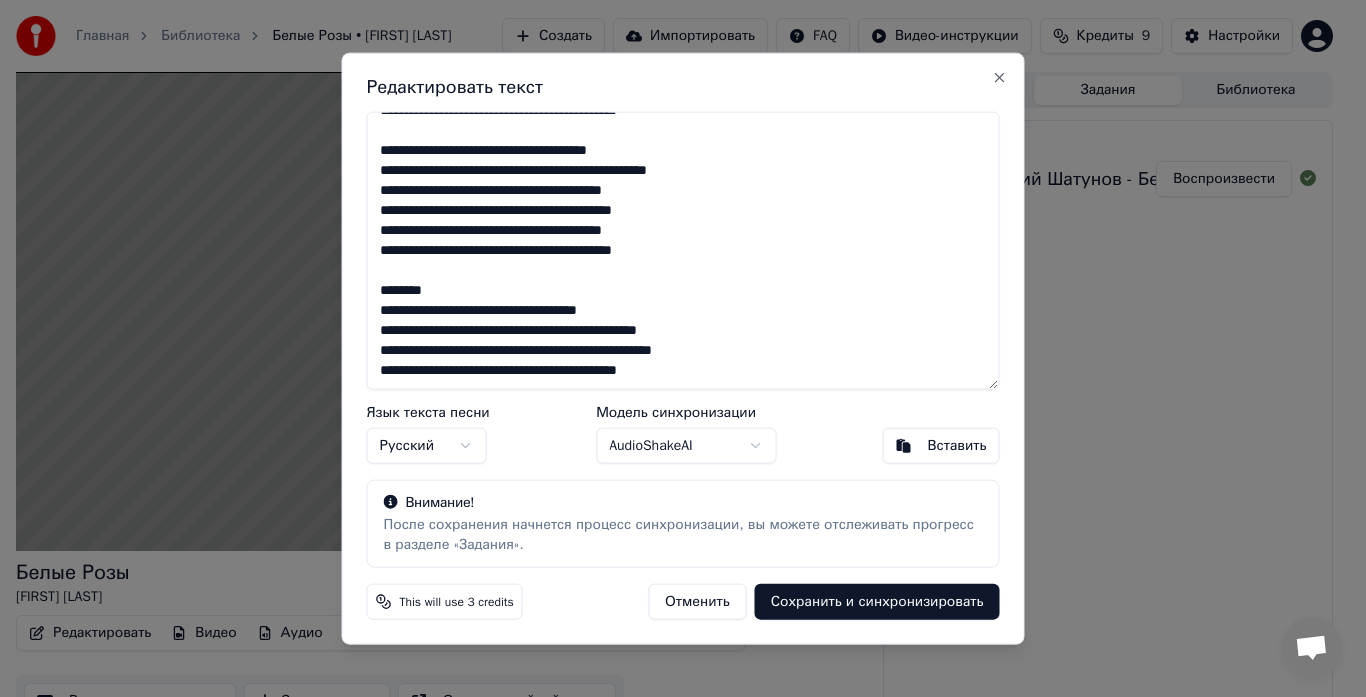 scroll, scrollTop: 239, scrollLeft: 0, axis: vertical 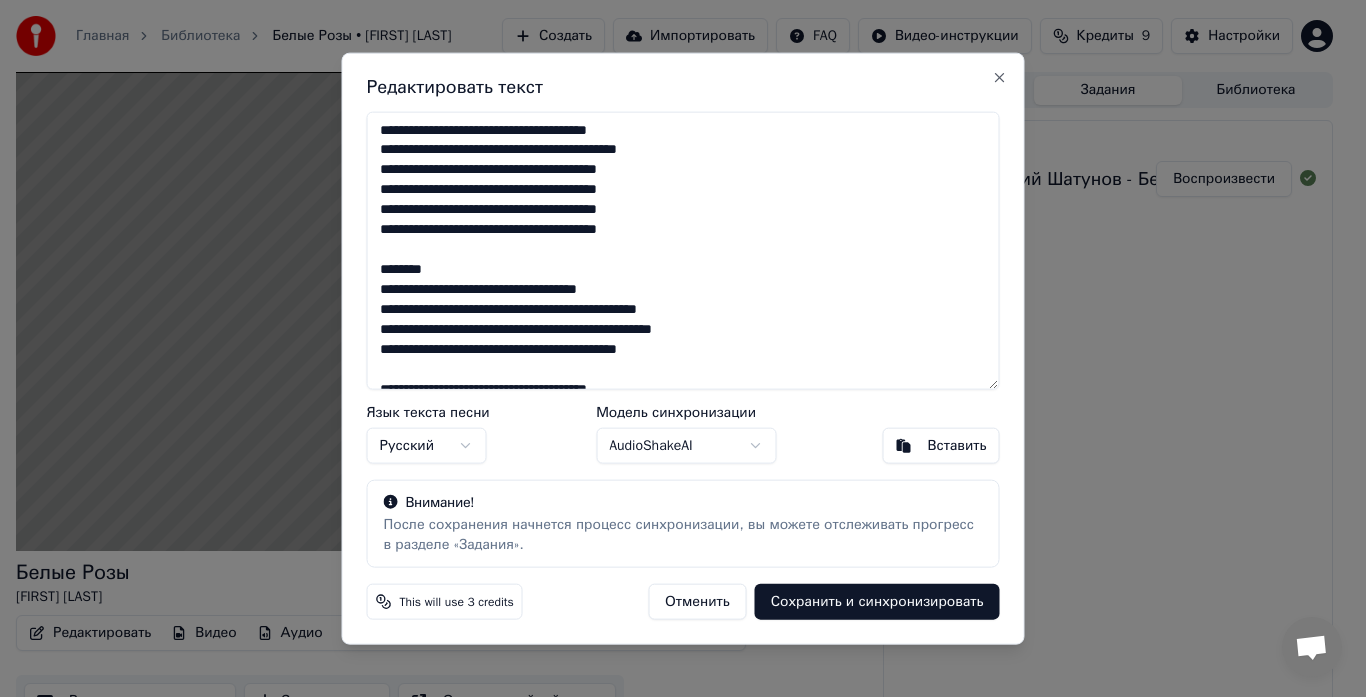 drag, startPoint x: 389, startPoint y: 266, endPoint x: 367, endPoint y: 266, distance: 22 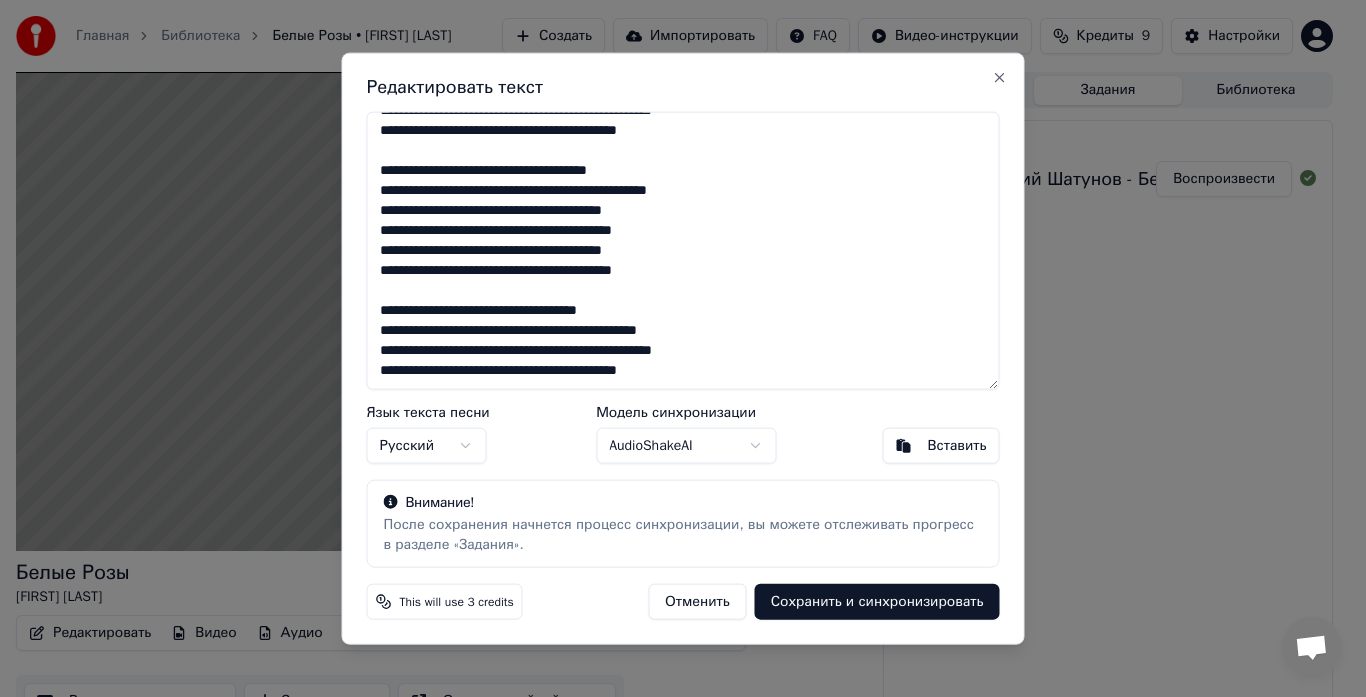 scroll, scrollTop: 0, scrollLeft: 0, axis: both 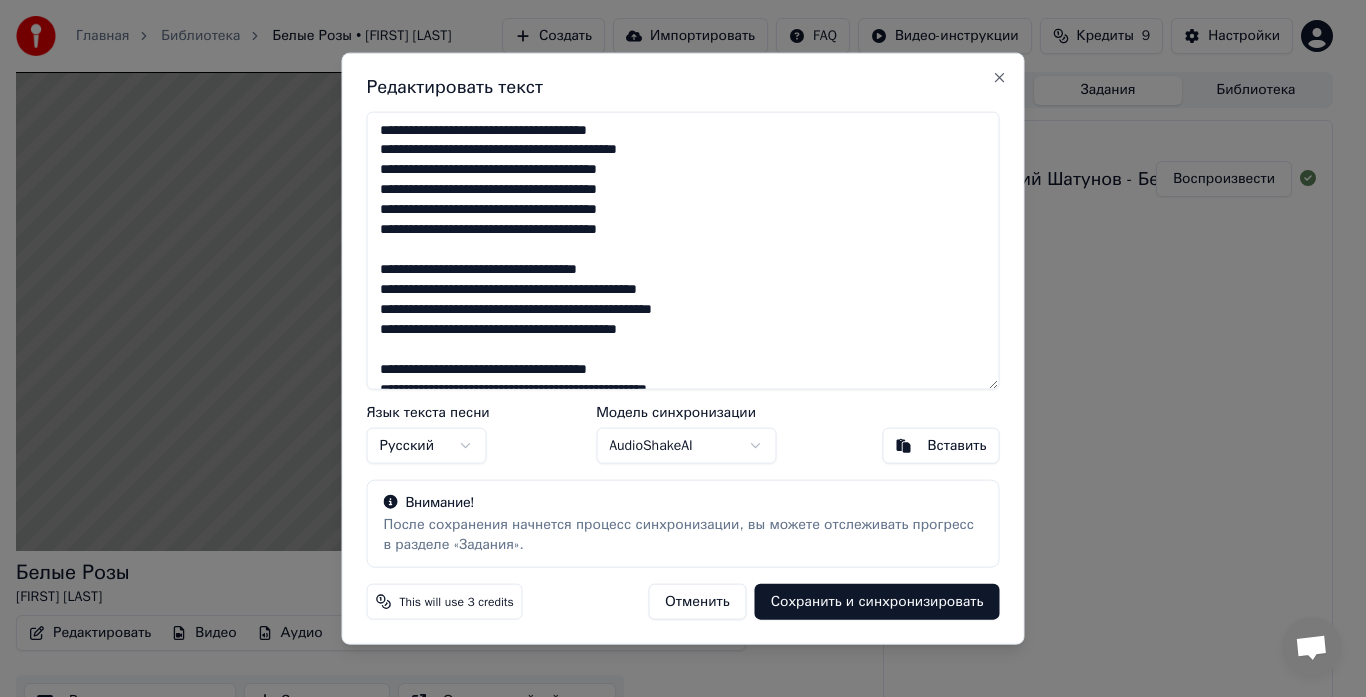 click on "**********" at bounding box center (683, 250) 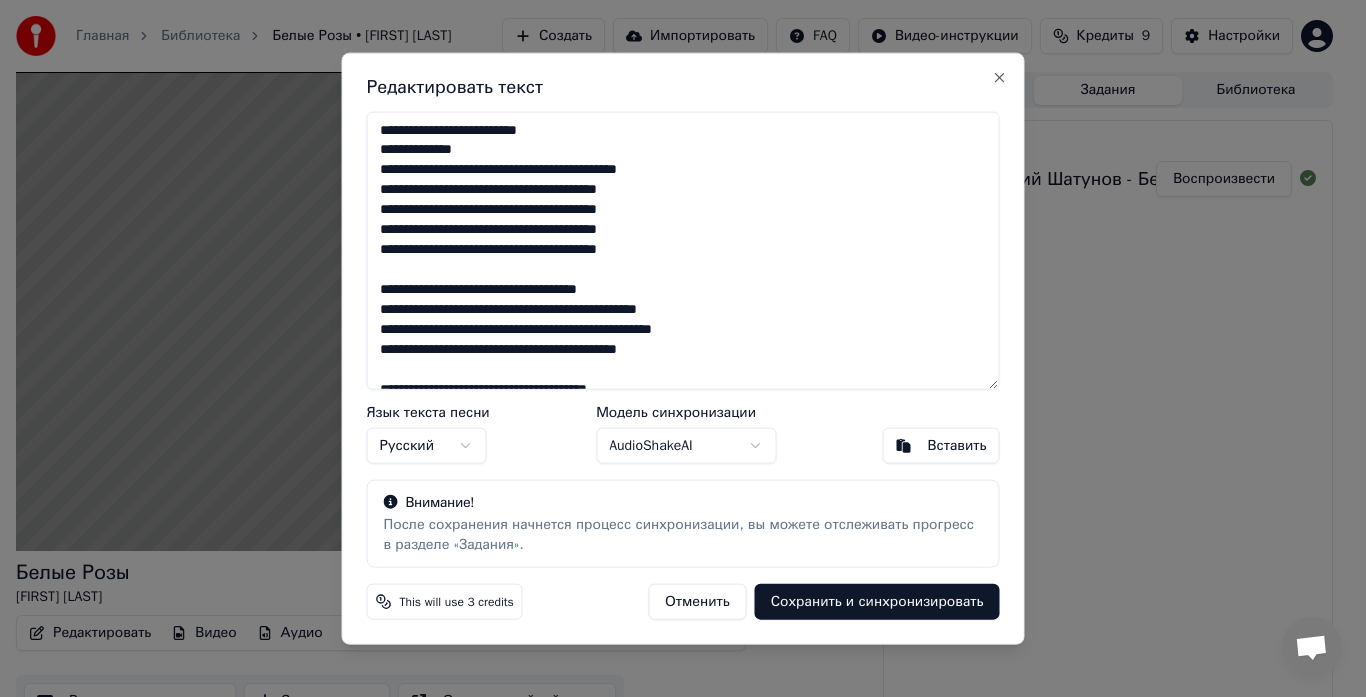 click on "**********" at bounding box center (683, 250) 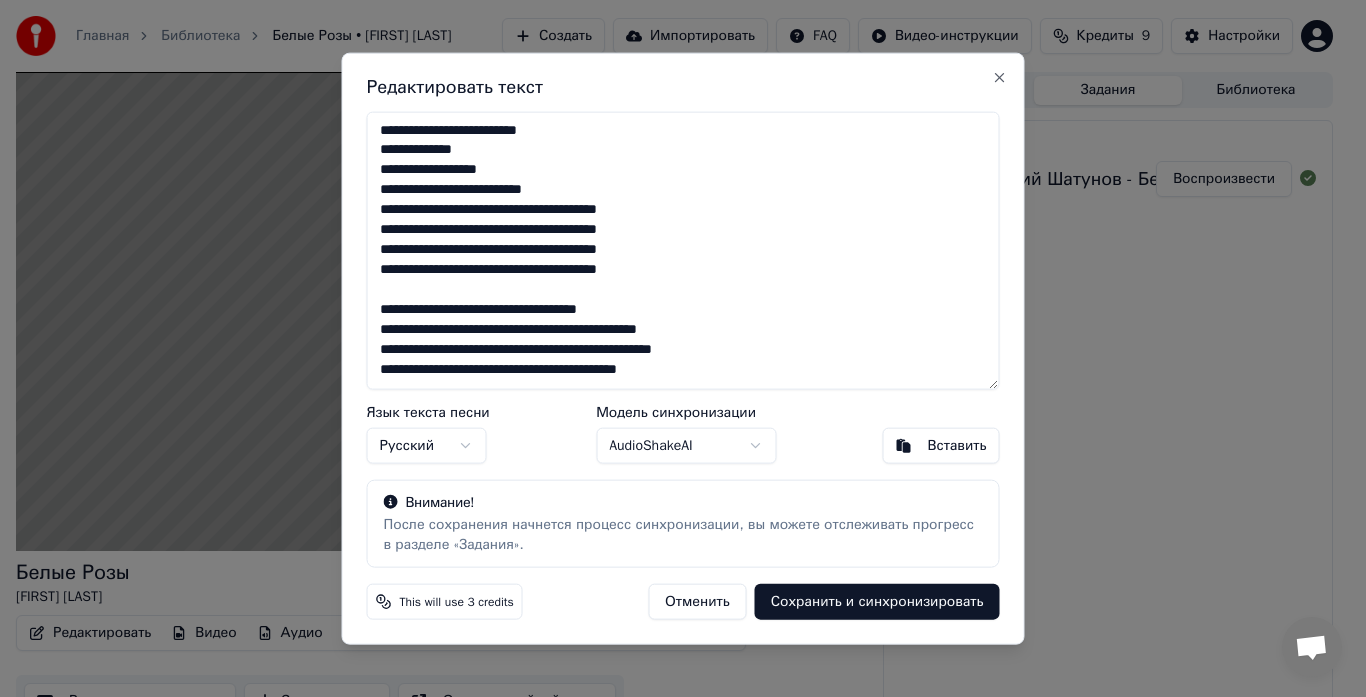 click on "**********" at bounding box center [683, 250] 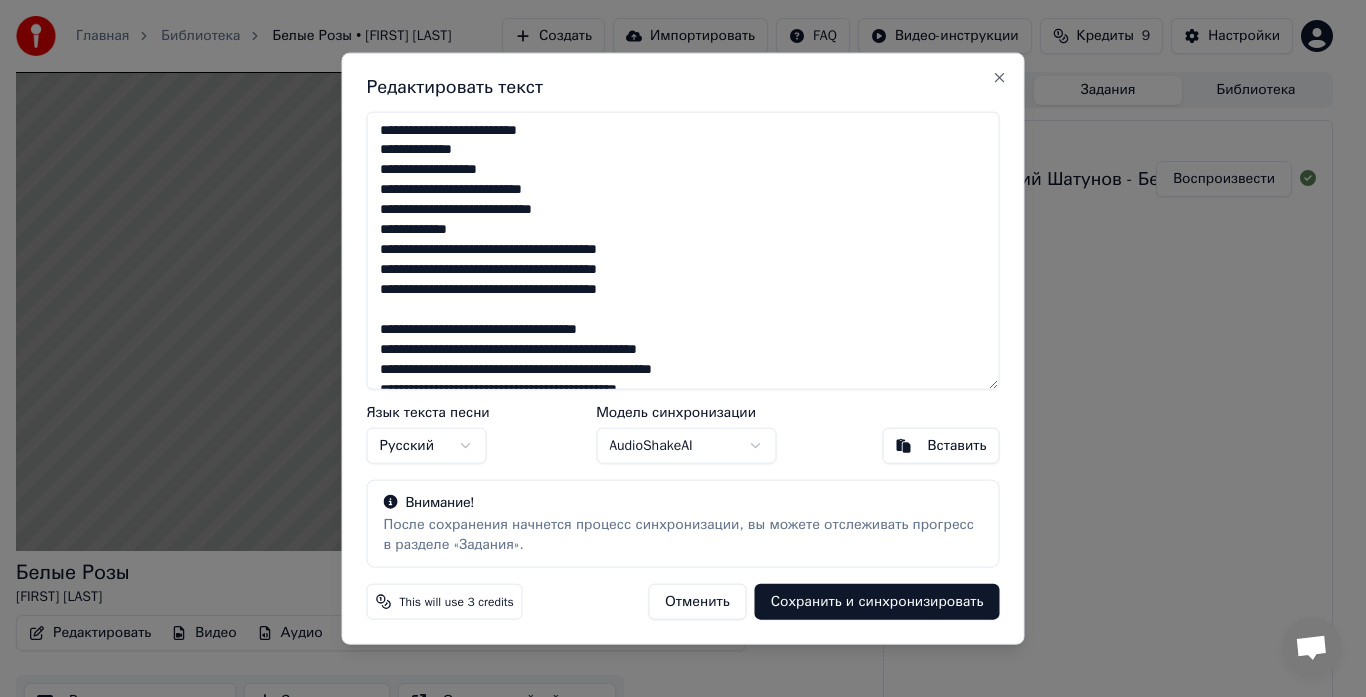 click on "**********" at bounding box center [683, 250] 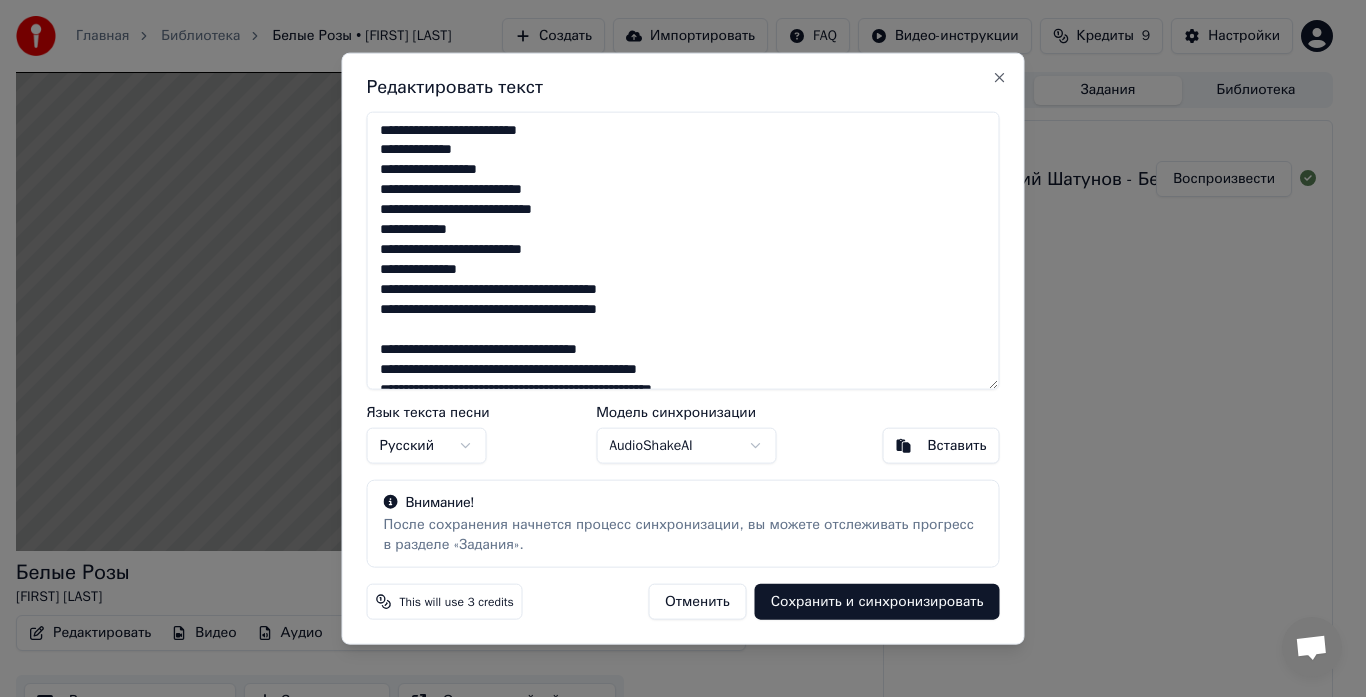 click on "**********" at bounding box center [683, 250] 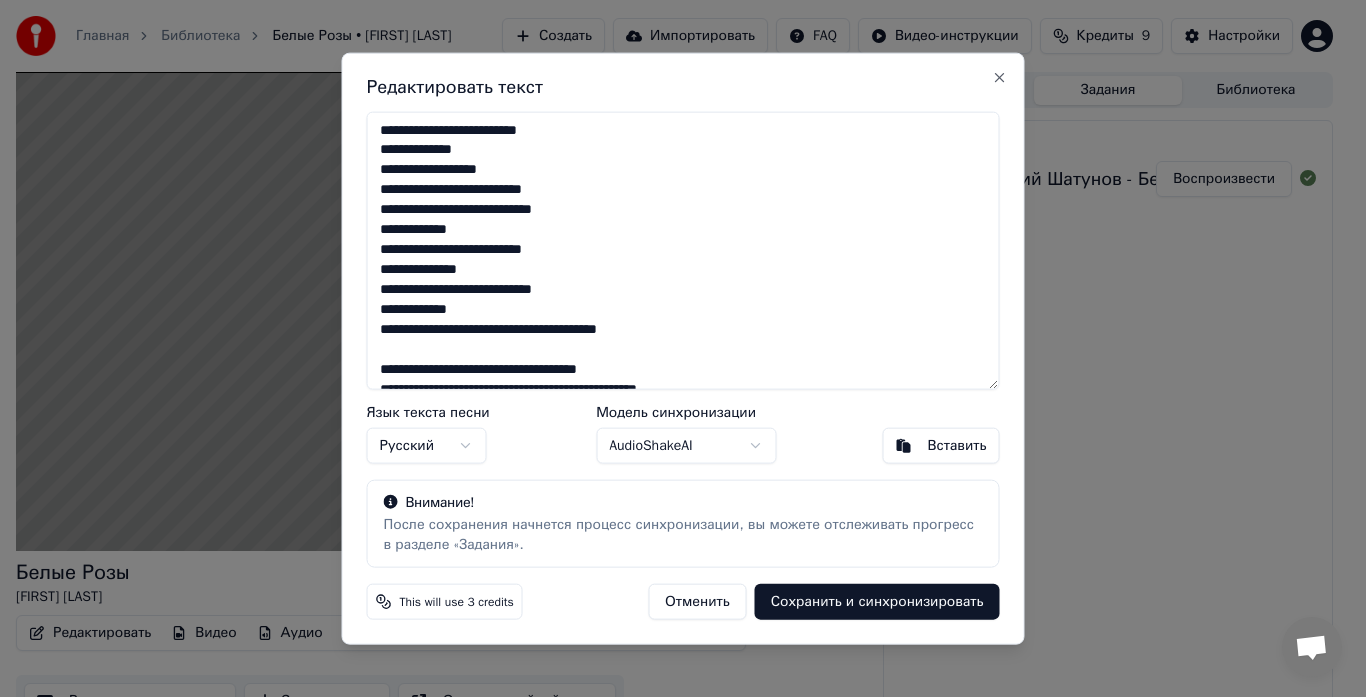 click on "**********" at bounding box center [683, 250] 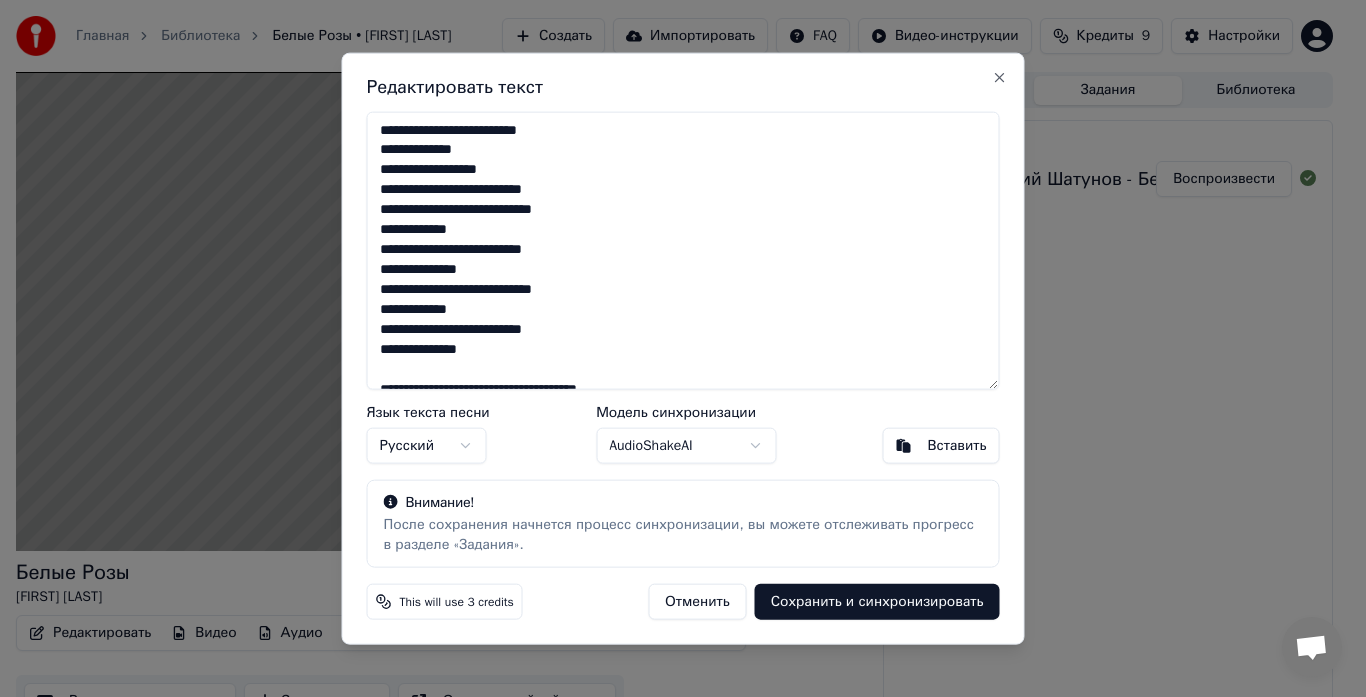 scroll, scrollTop: 200, scrollLeft: 0, axis: vertical 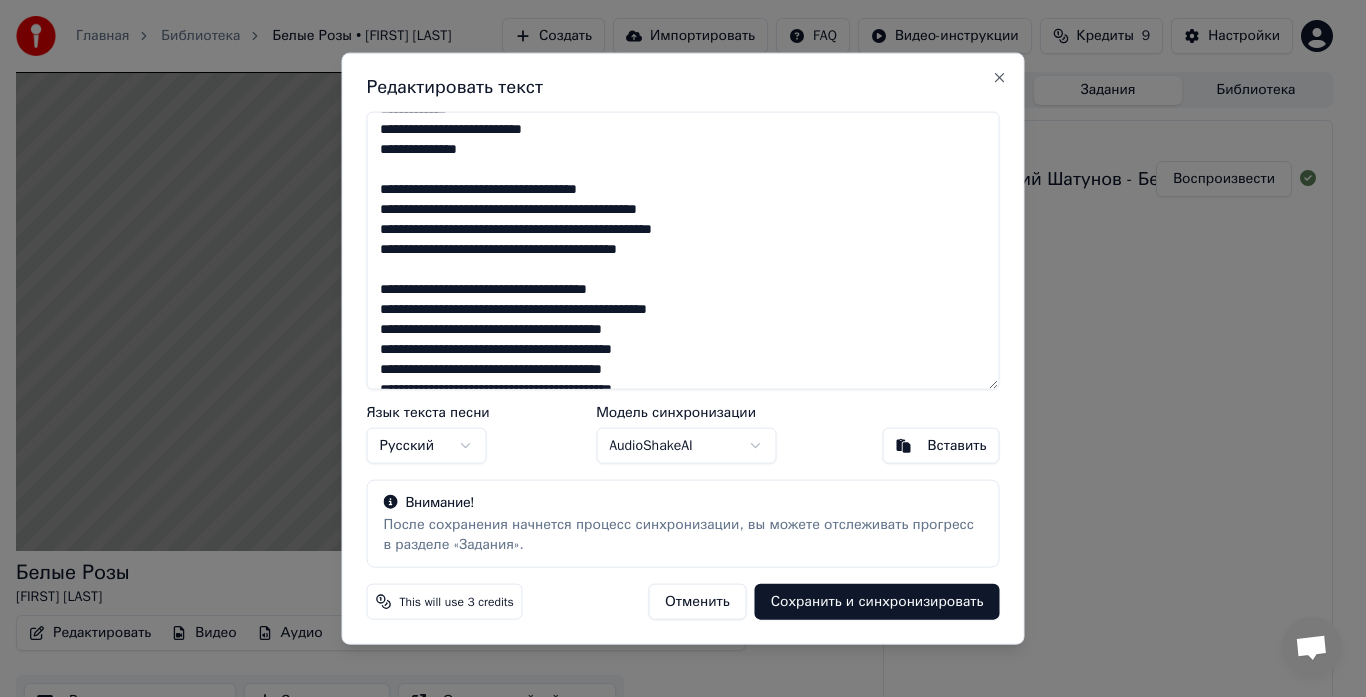 click on "**********" at bounding box center [683, 250] 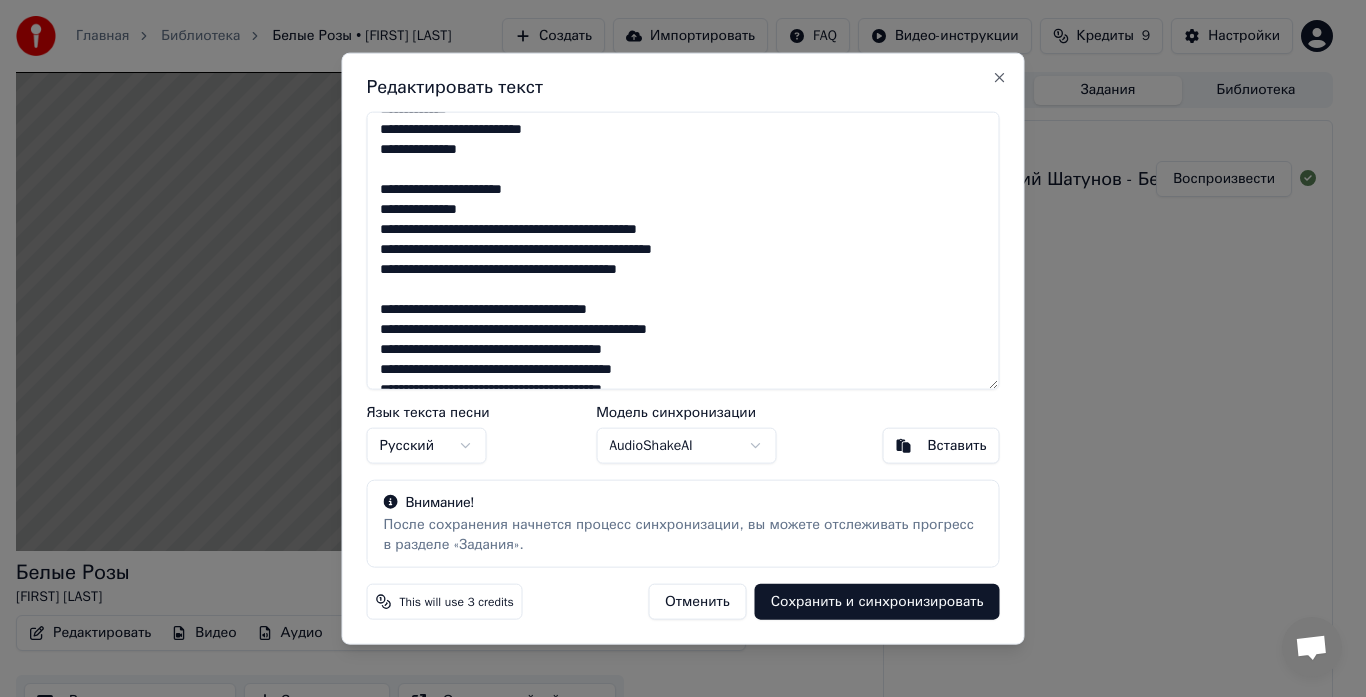 click on "**********" at bounding box center [683, 250] 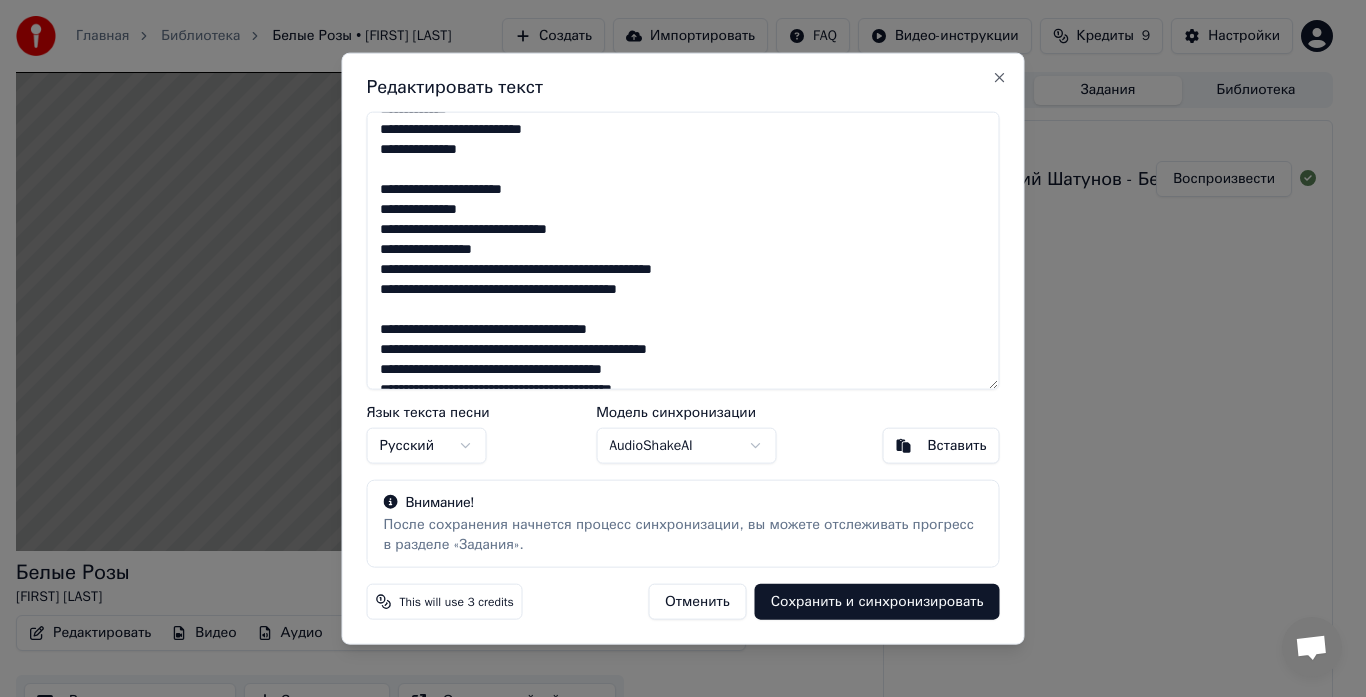 click on "**********" at bounding box center [683, 250] 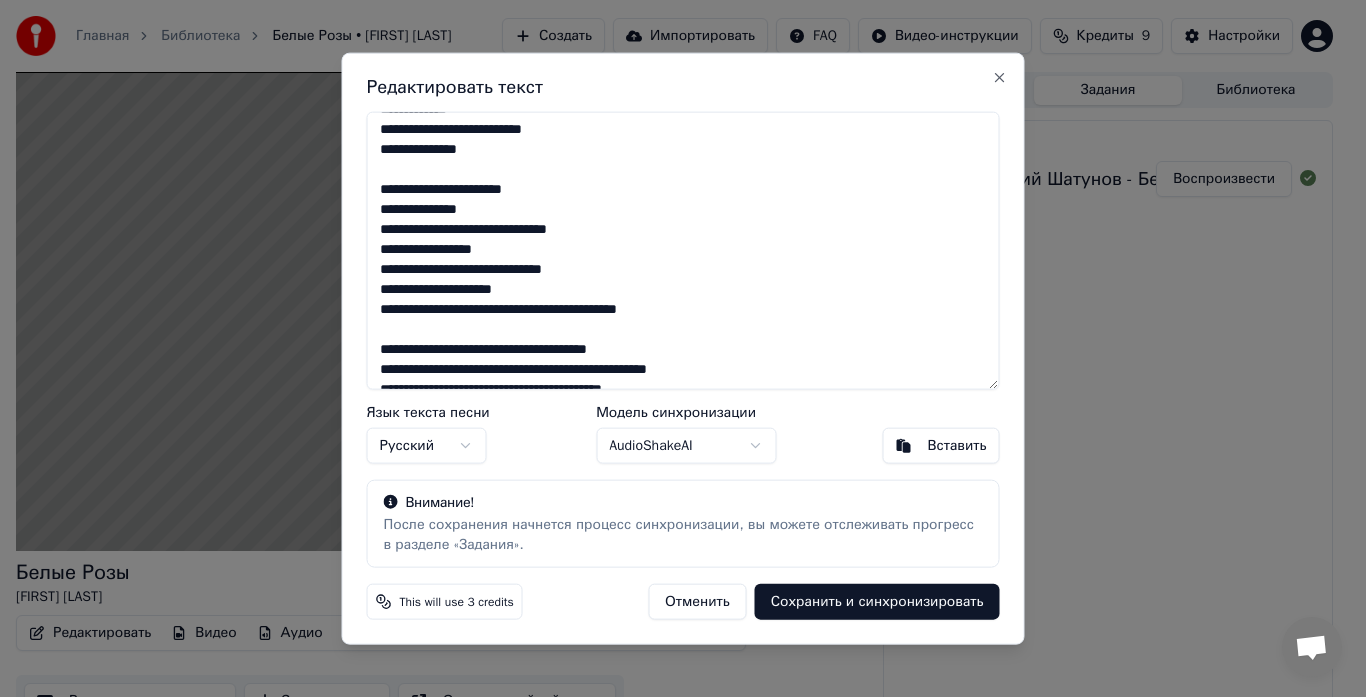 click on "**********" at bounding box center (683, 250) 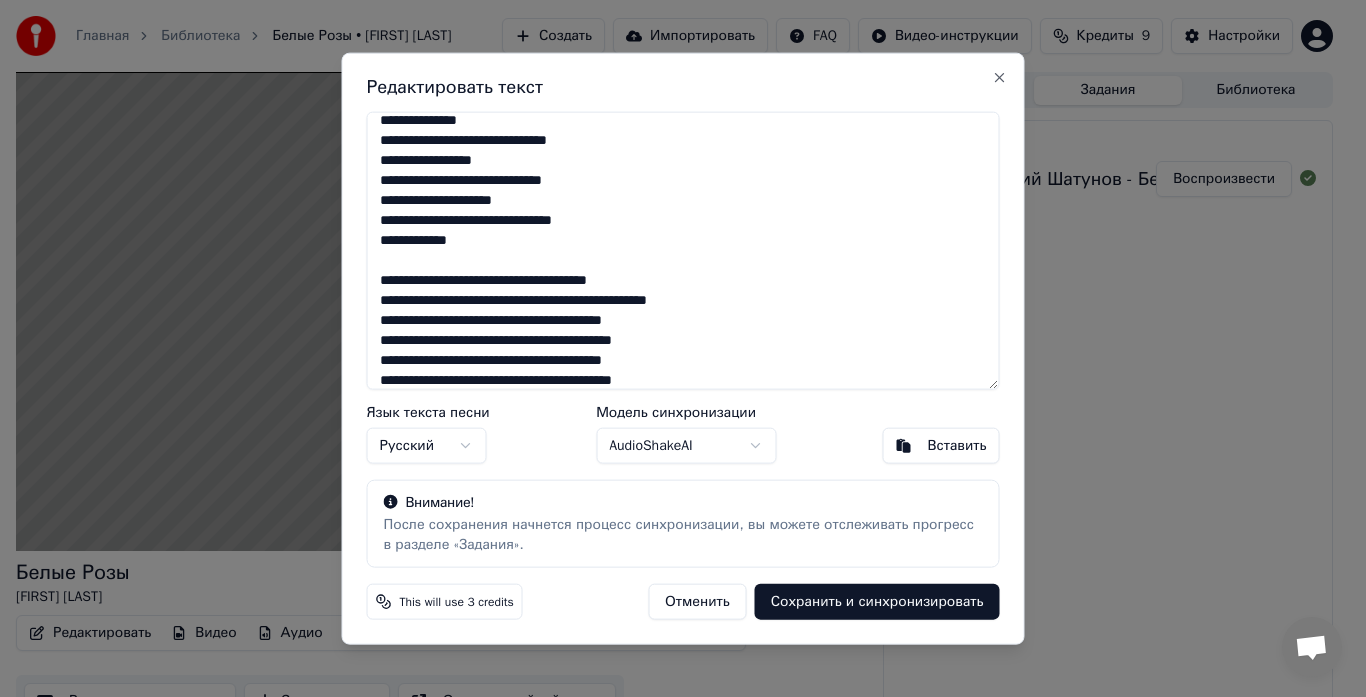 scroll, scrollTop: 398, scrollLeft: 0, axis: vertical 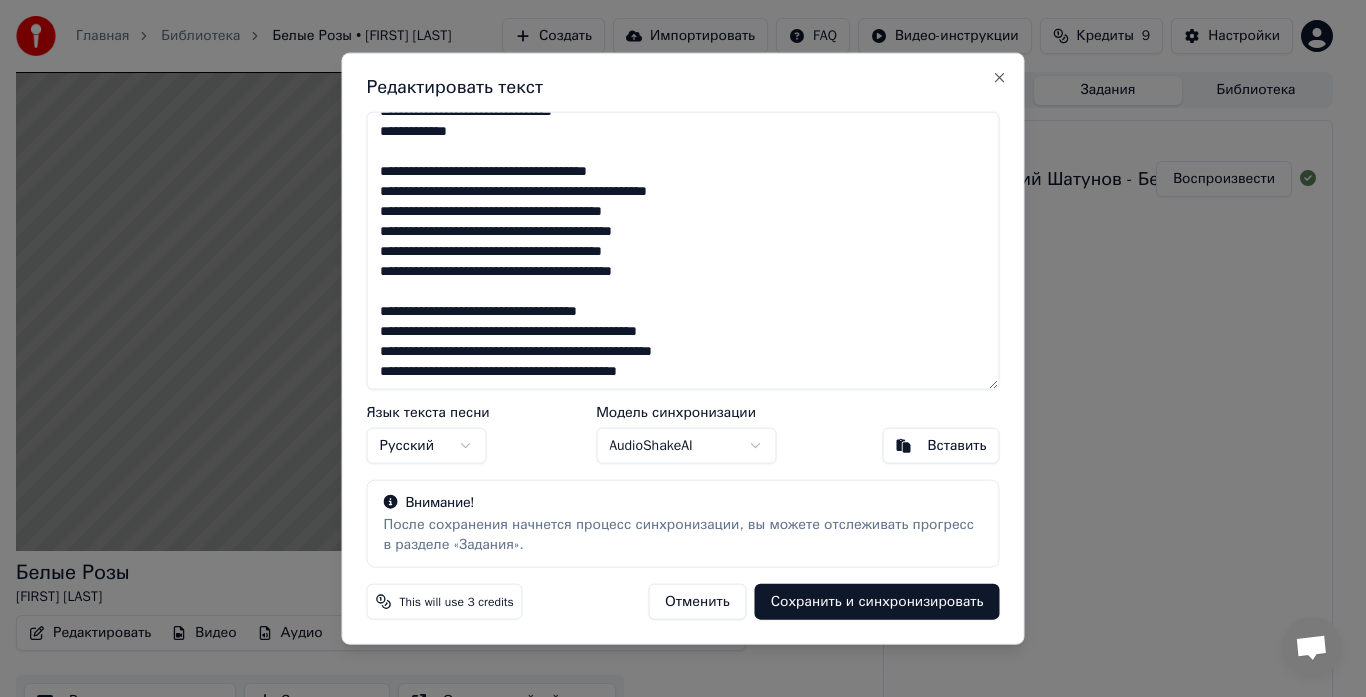 click on "**********" at bounding box center (683, 250) 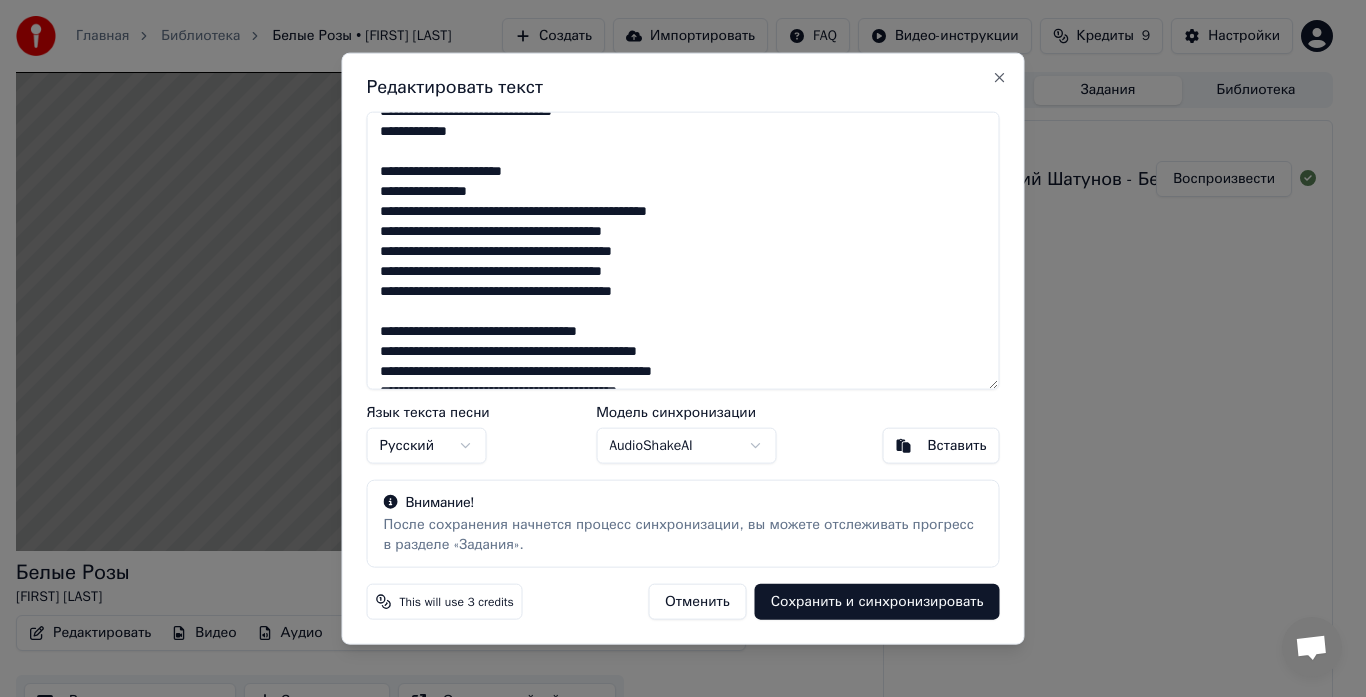 click on "**********" at bounding box center [683, 250] 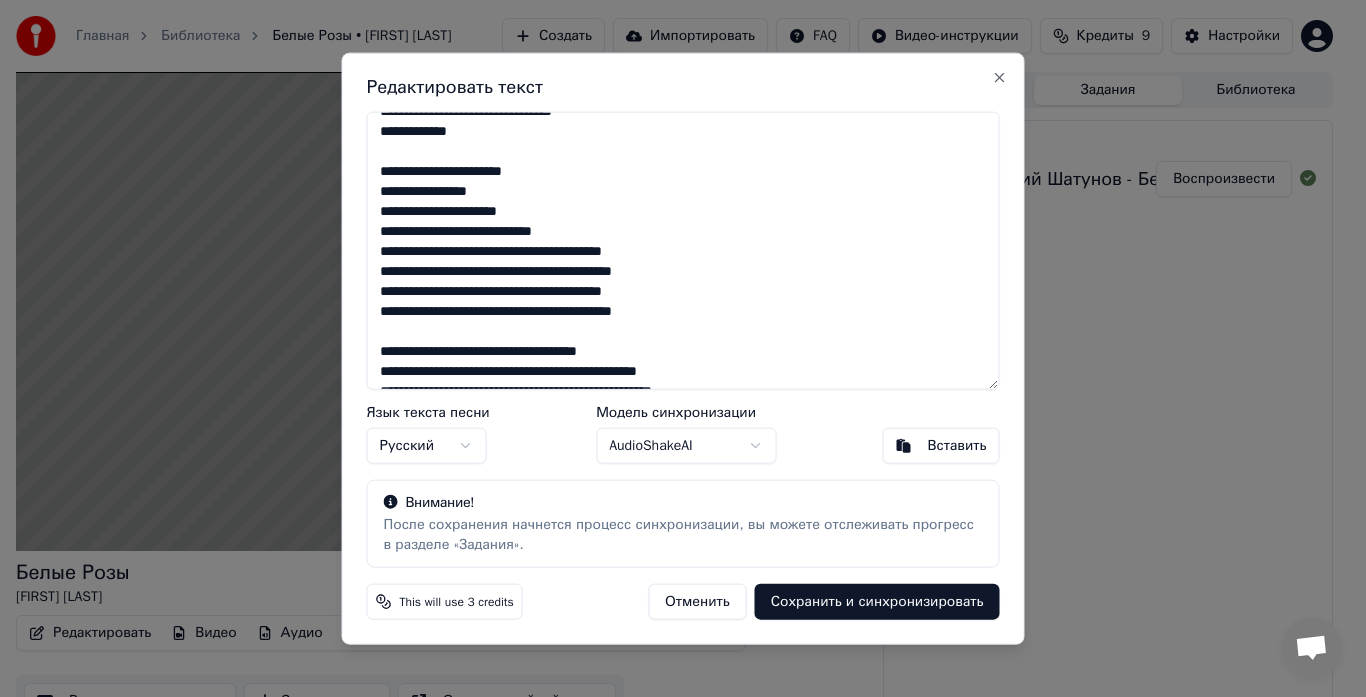 click on "**********" at bounding box center (683, 250) 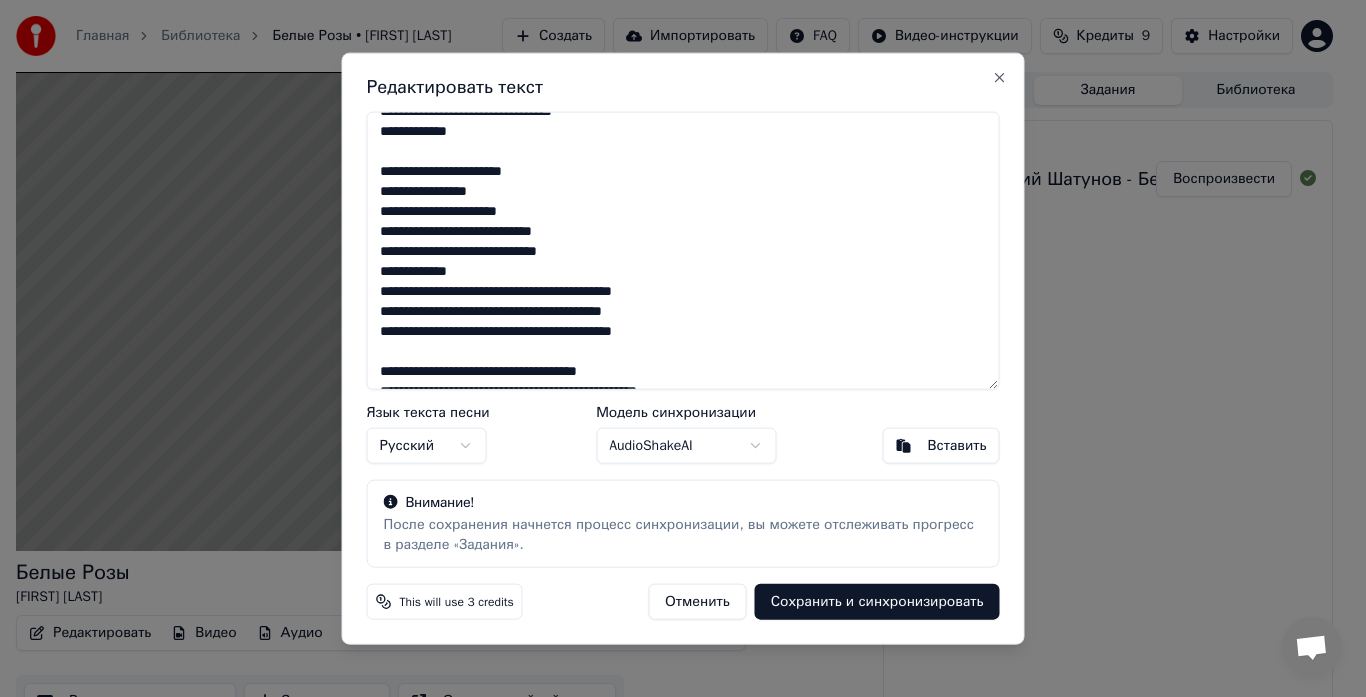 click on "**********" at bounding box center [683, 250] 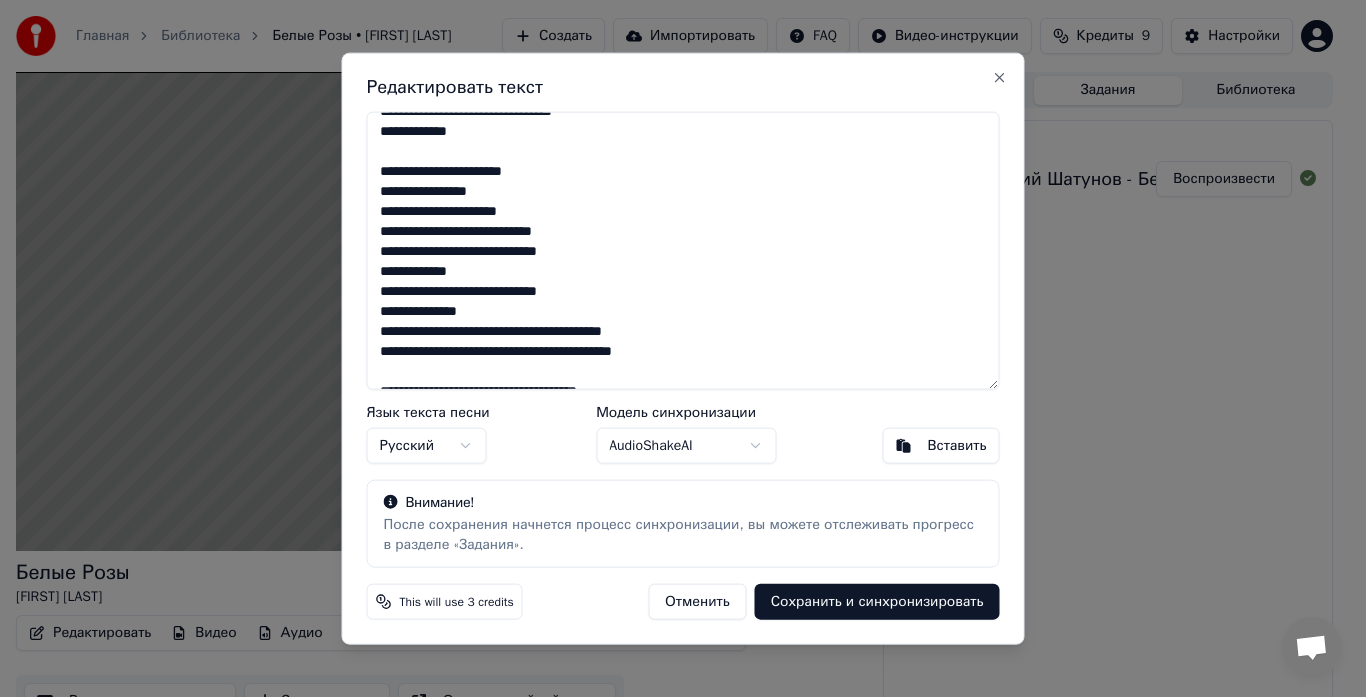 click on "**********" at bounding box center (683, 250) 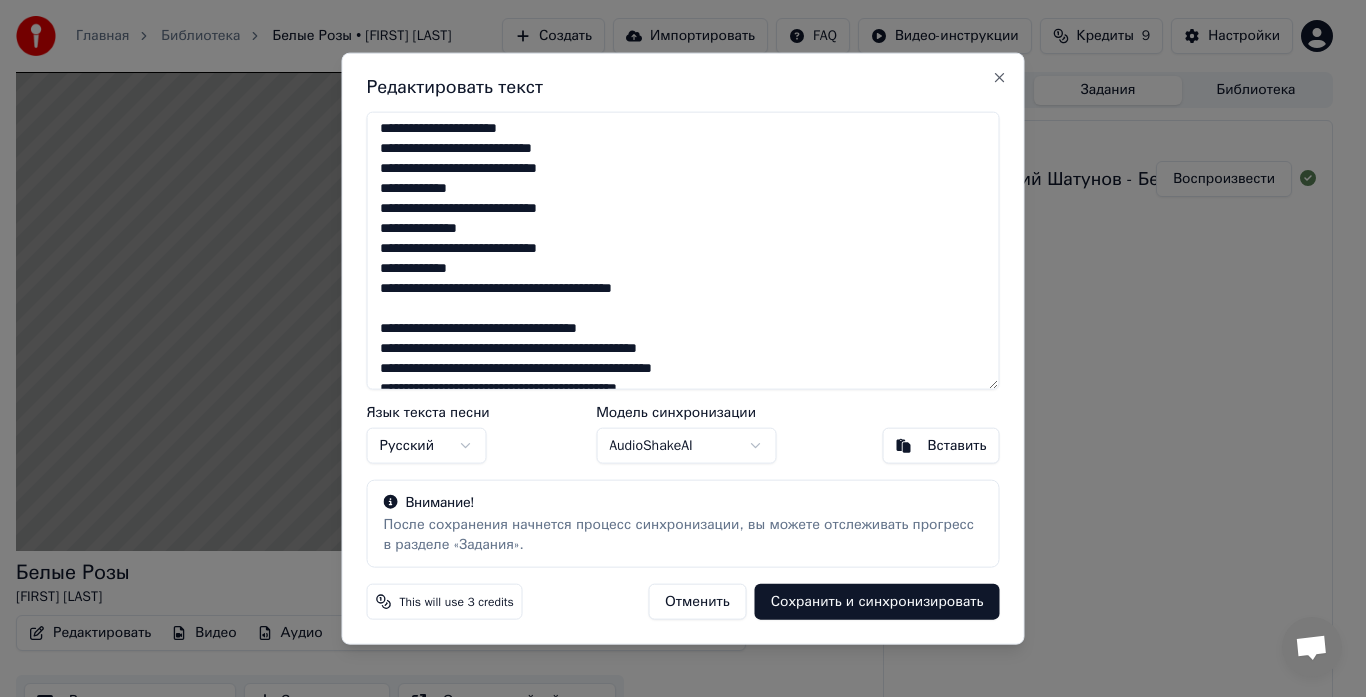 scroll, scrollTop: 498, scrollLeft: 0, axis: vertical 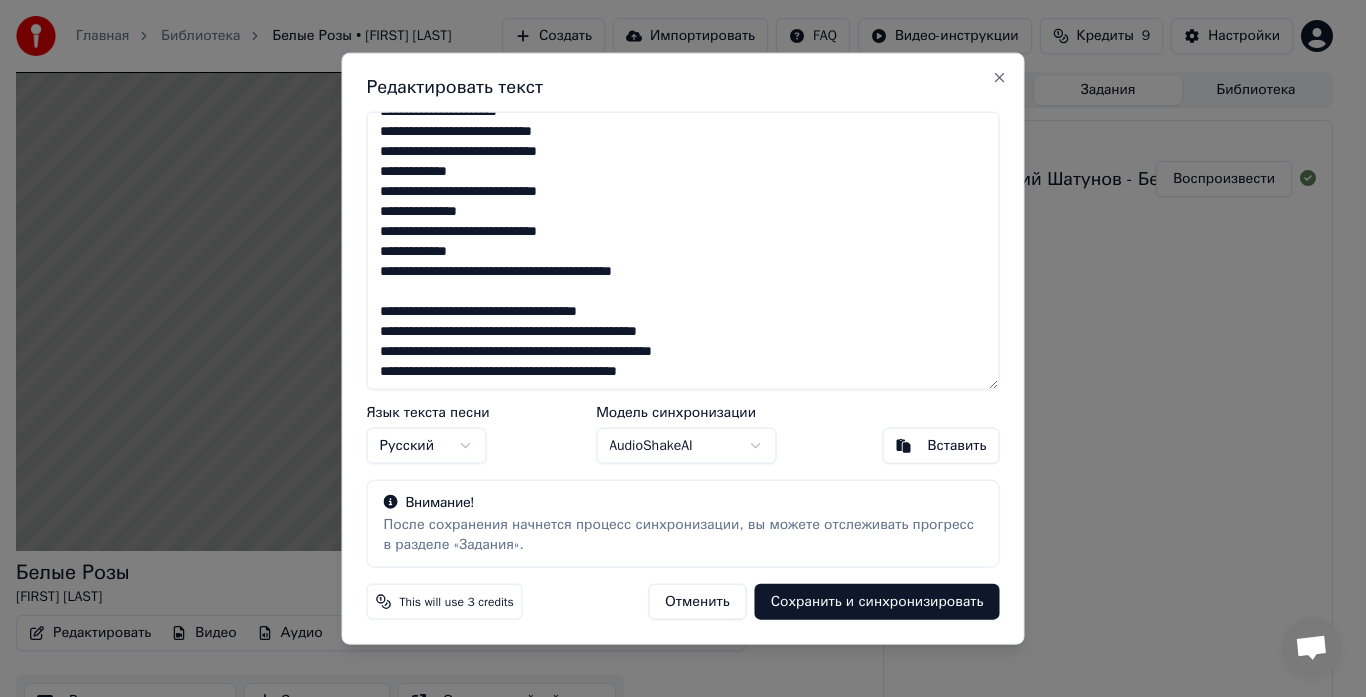 click on "**********" at bounding box center (683, 250) 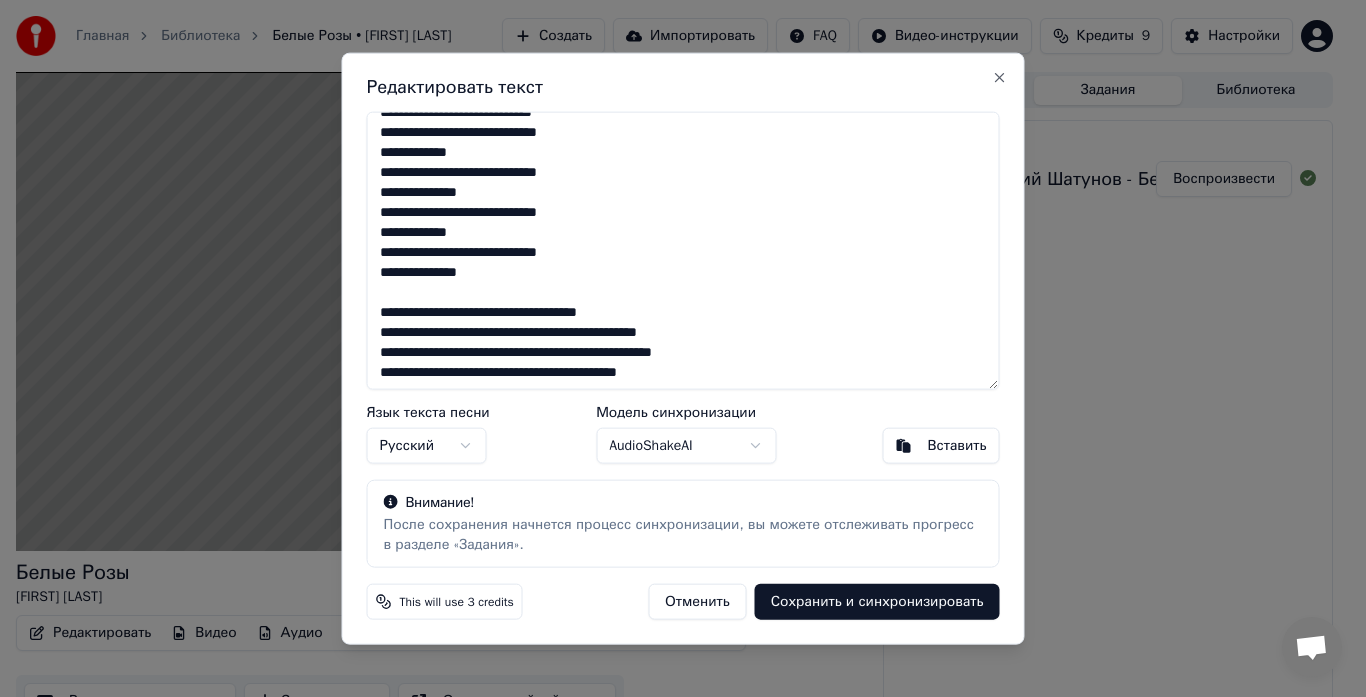 scroll, scrollTop: 518, scrollLeft: 0, axis: vertical 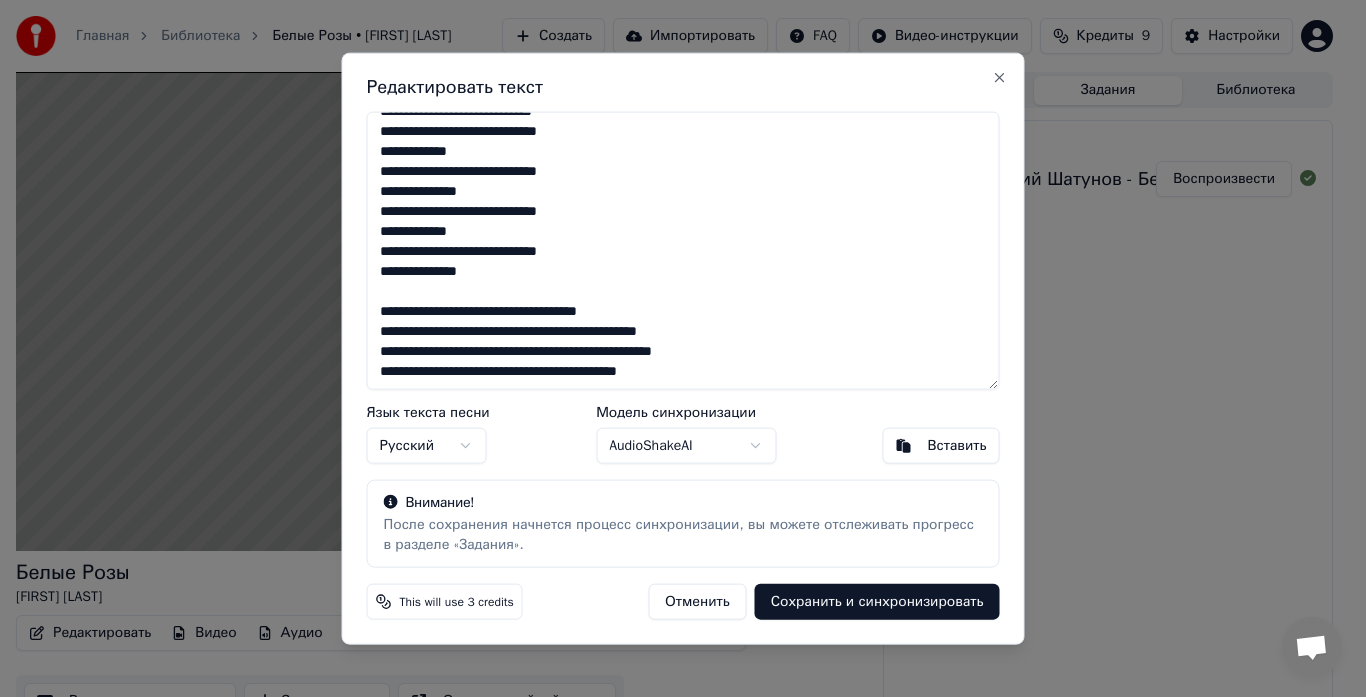 click on "**********" at bounding box center (683, 250) 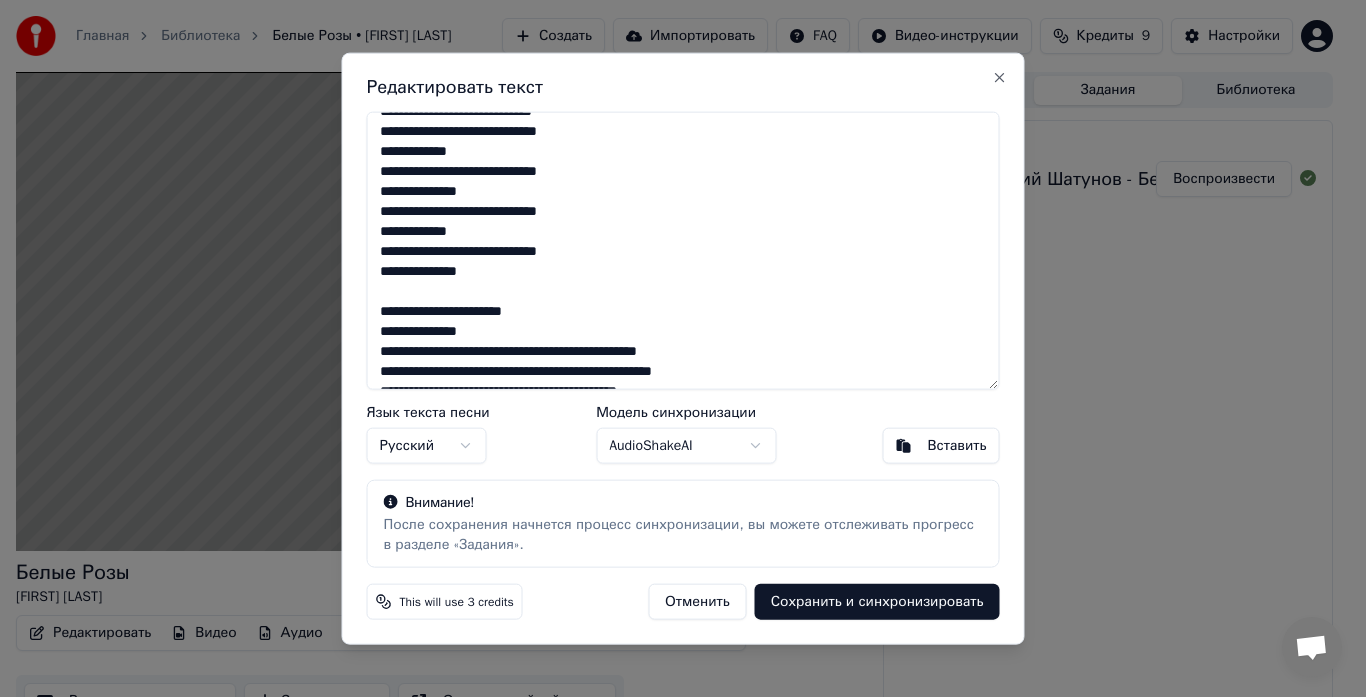 click on "**********" at bounding box center [683, 250] 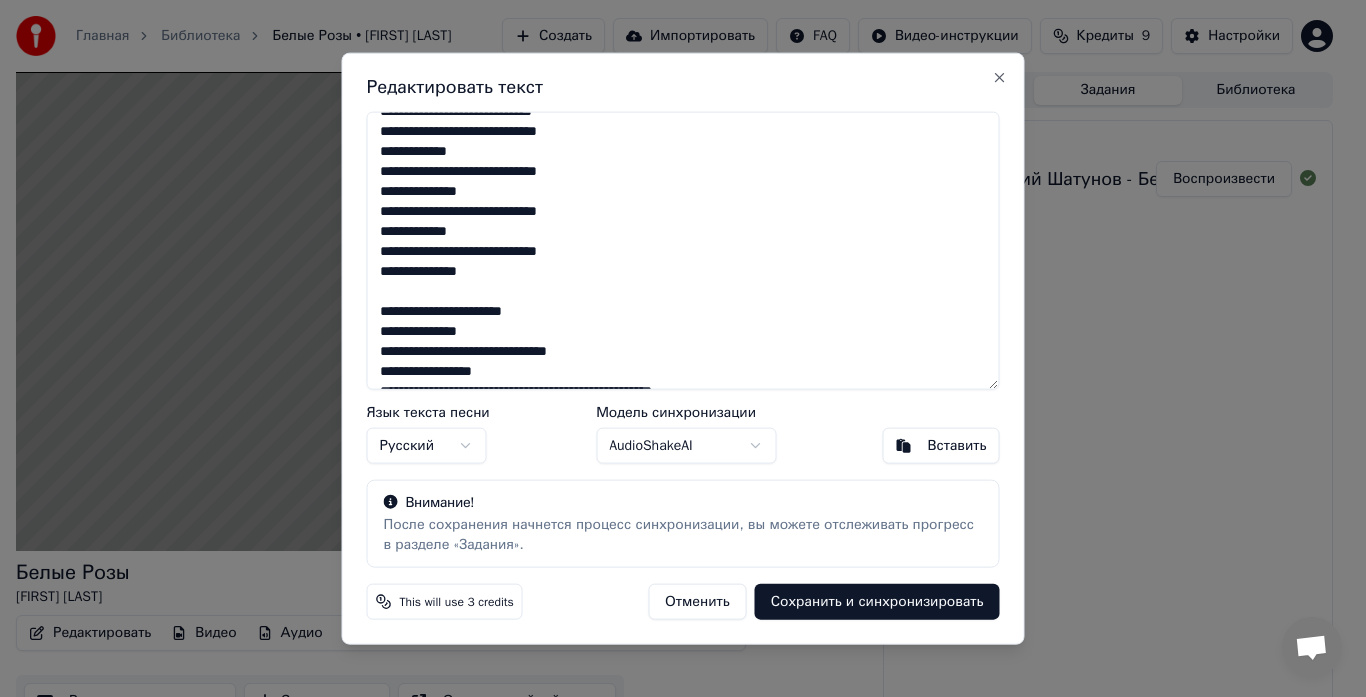 scroll, scrollTop: 558, scrollLeft: 0, axis: vertical 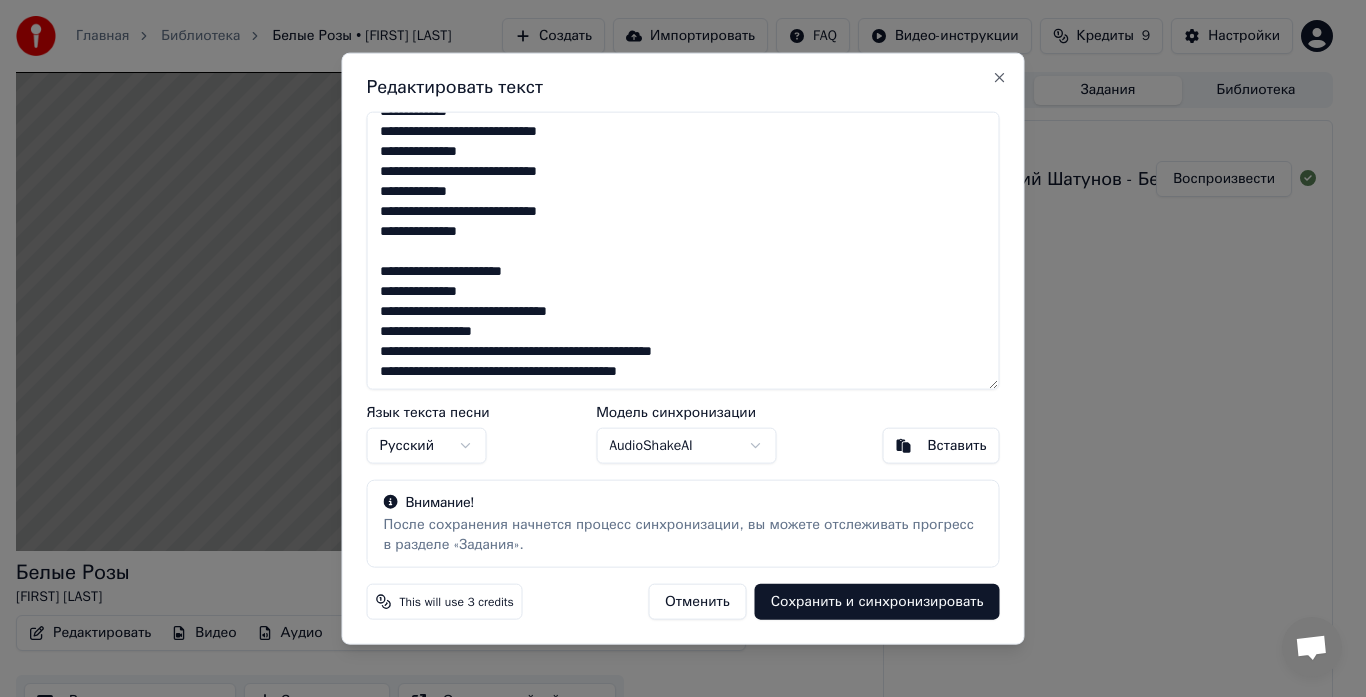 click on "**********" at bounding box center (683, 250) 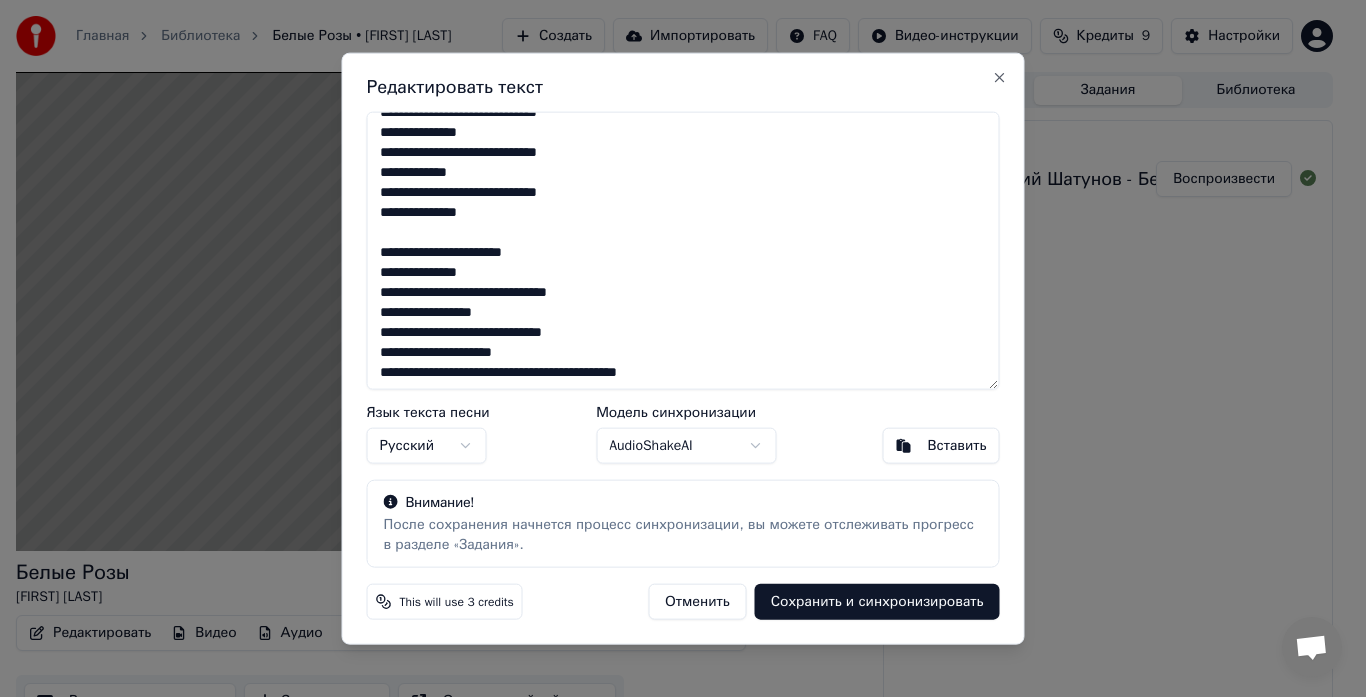 scroll, scrollTop: 578, scrollLeft: 0, axis: vertical 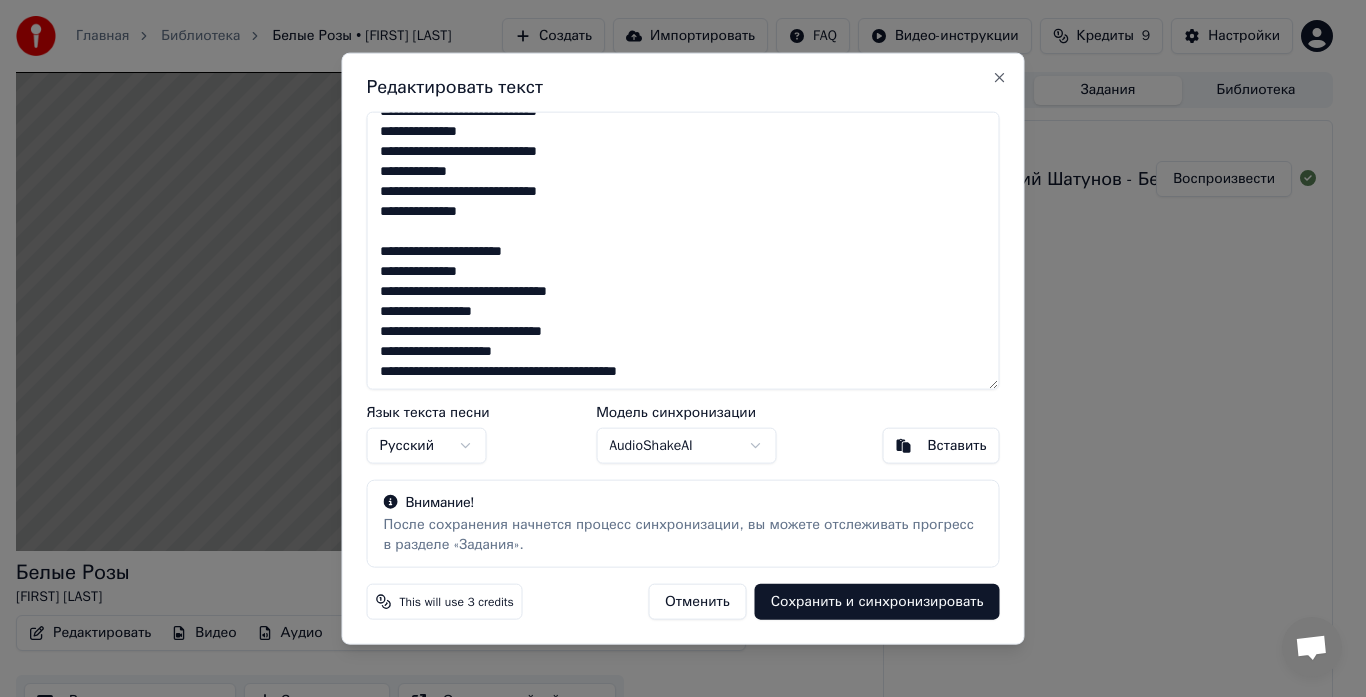 click on "**********" at bounding box center (683, 250) 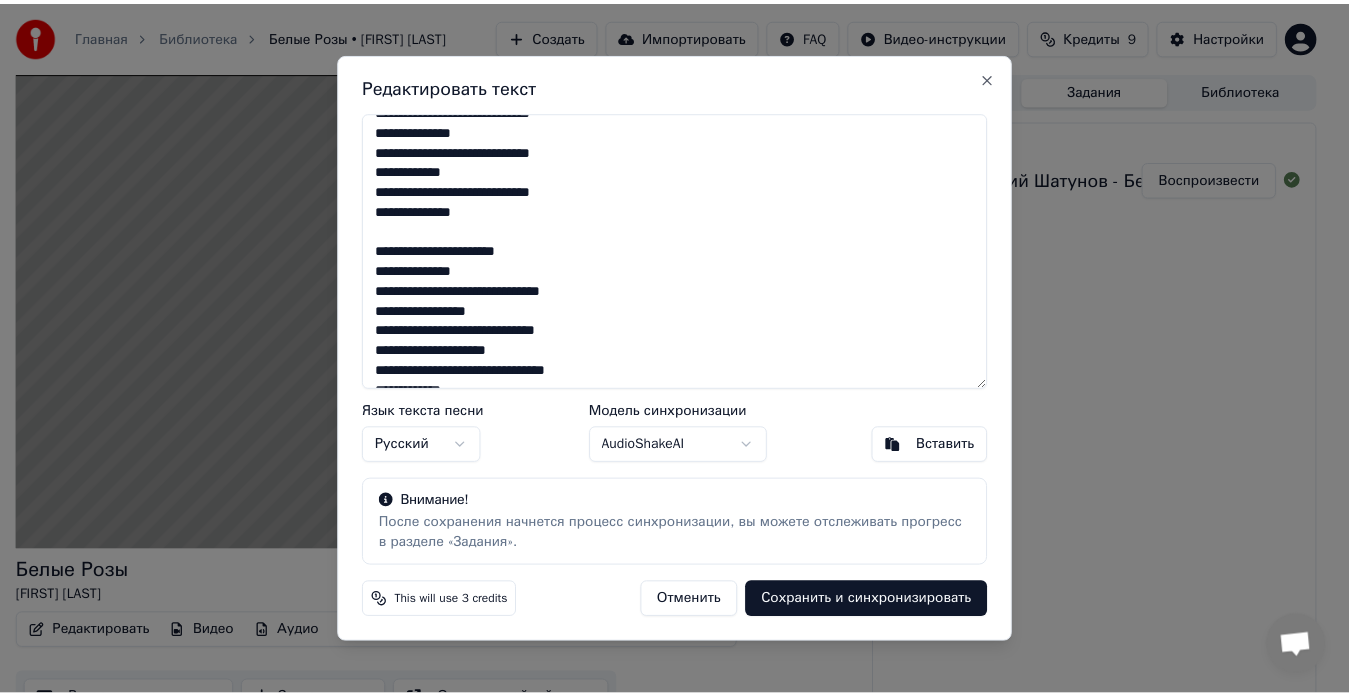 scroll, scrollTop: 590, scrollLeft: 0, axis: vertical 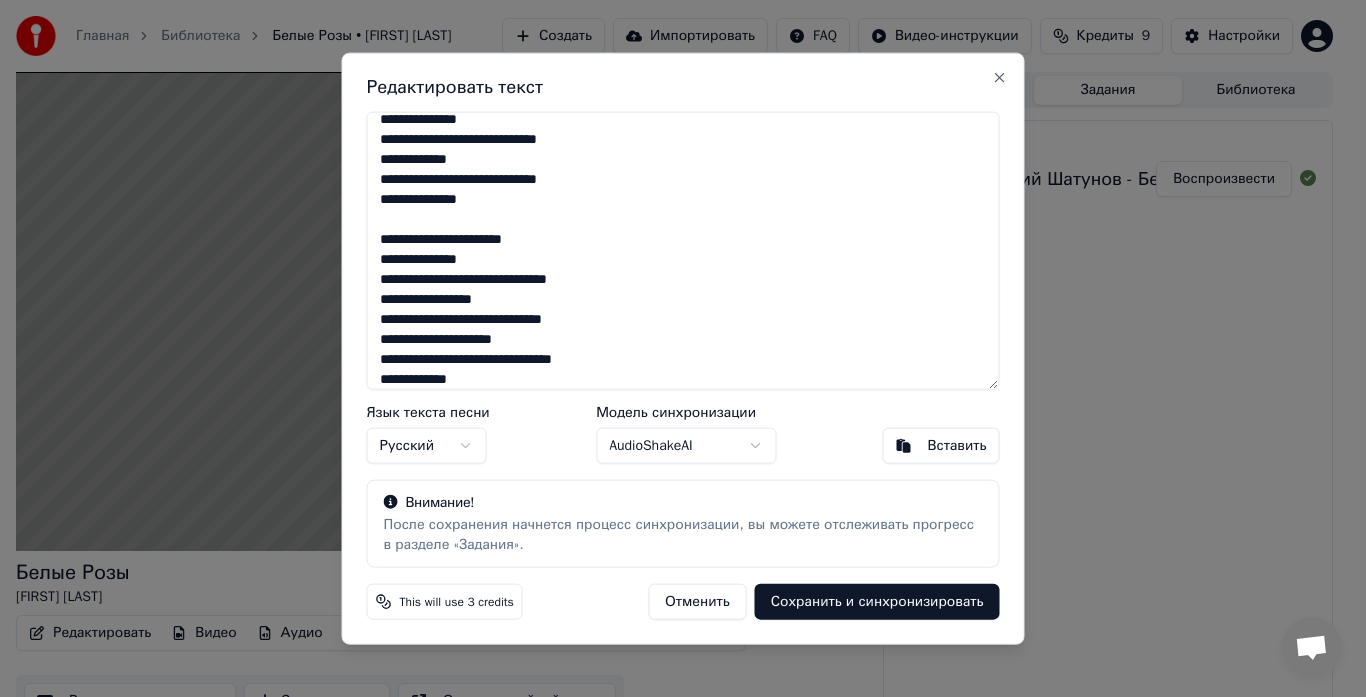 type on "**********" 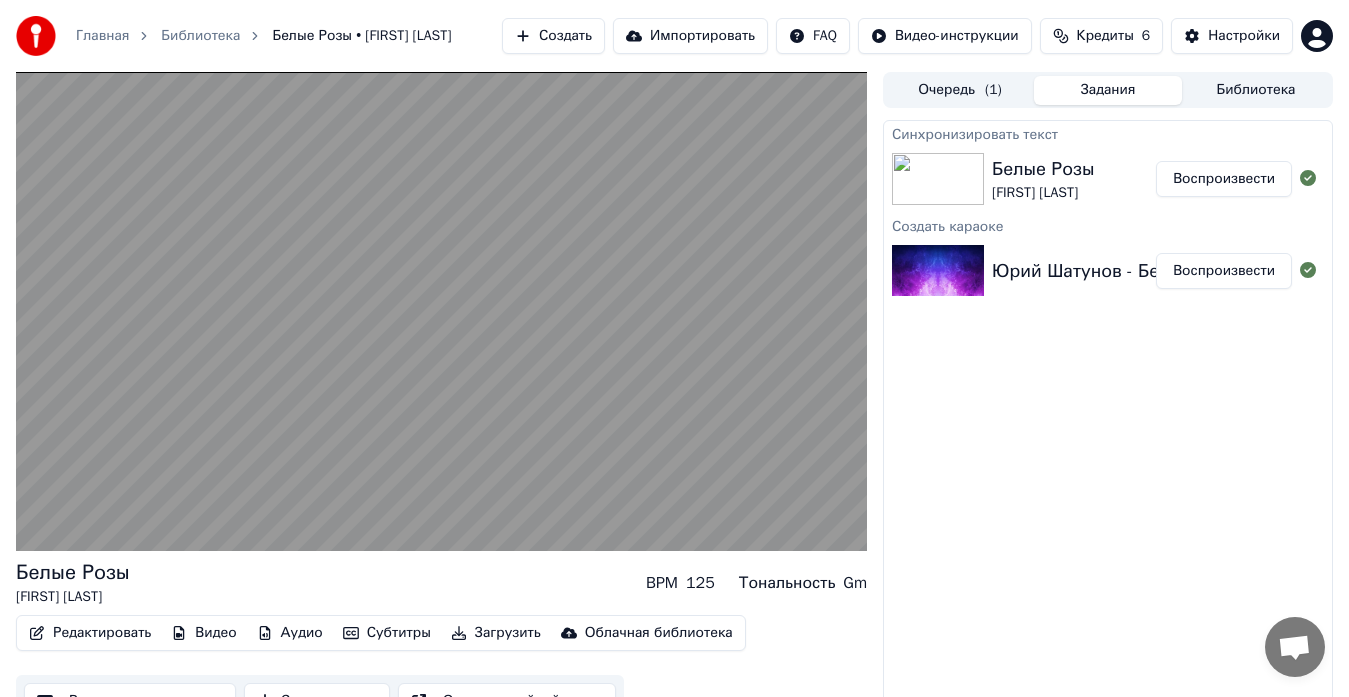 click on "Воспроизвести" at bounding box center [1224, 179] 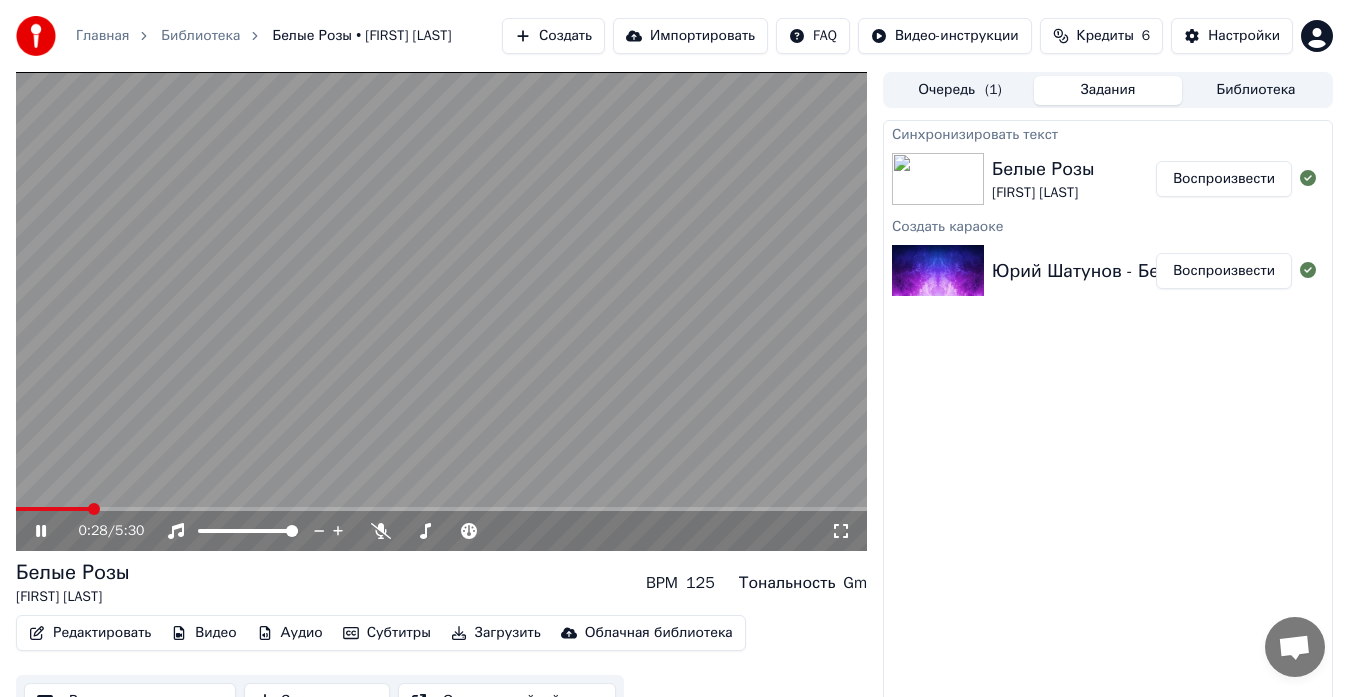 click at bounding box center (441, 311) 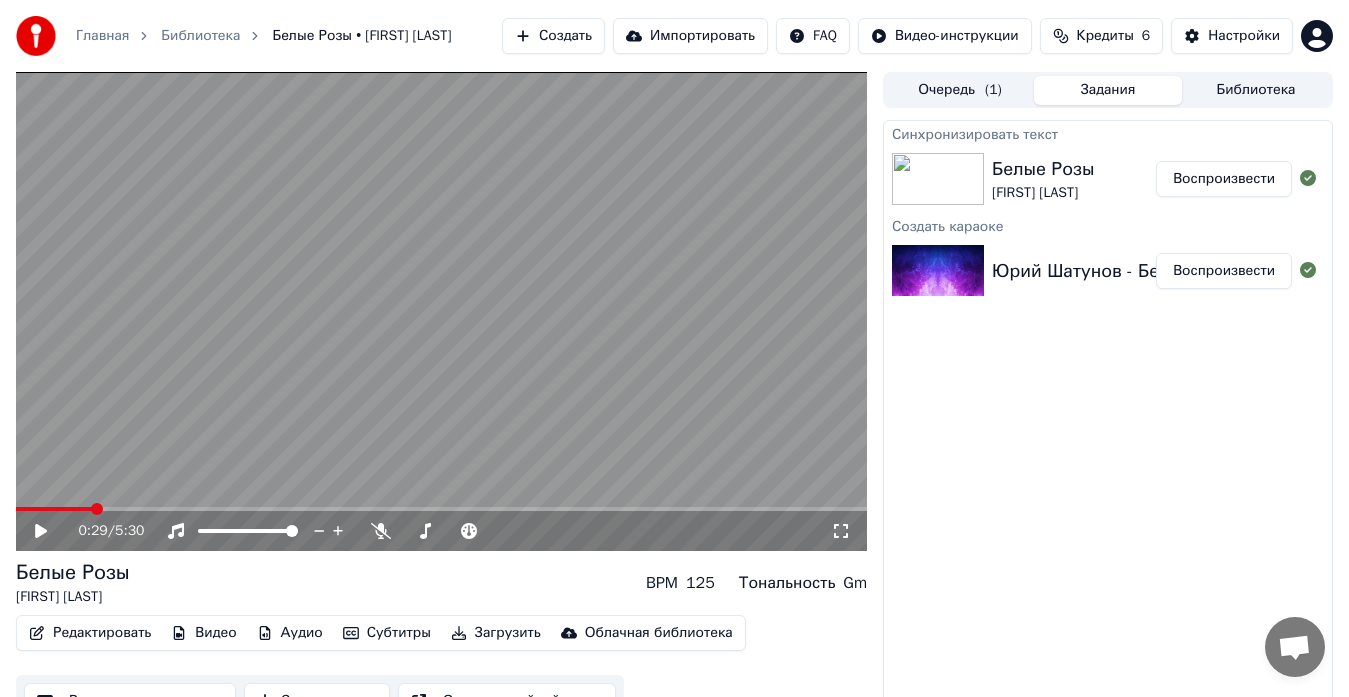 click at bounding box center (441, 311) 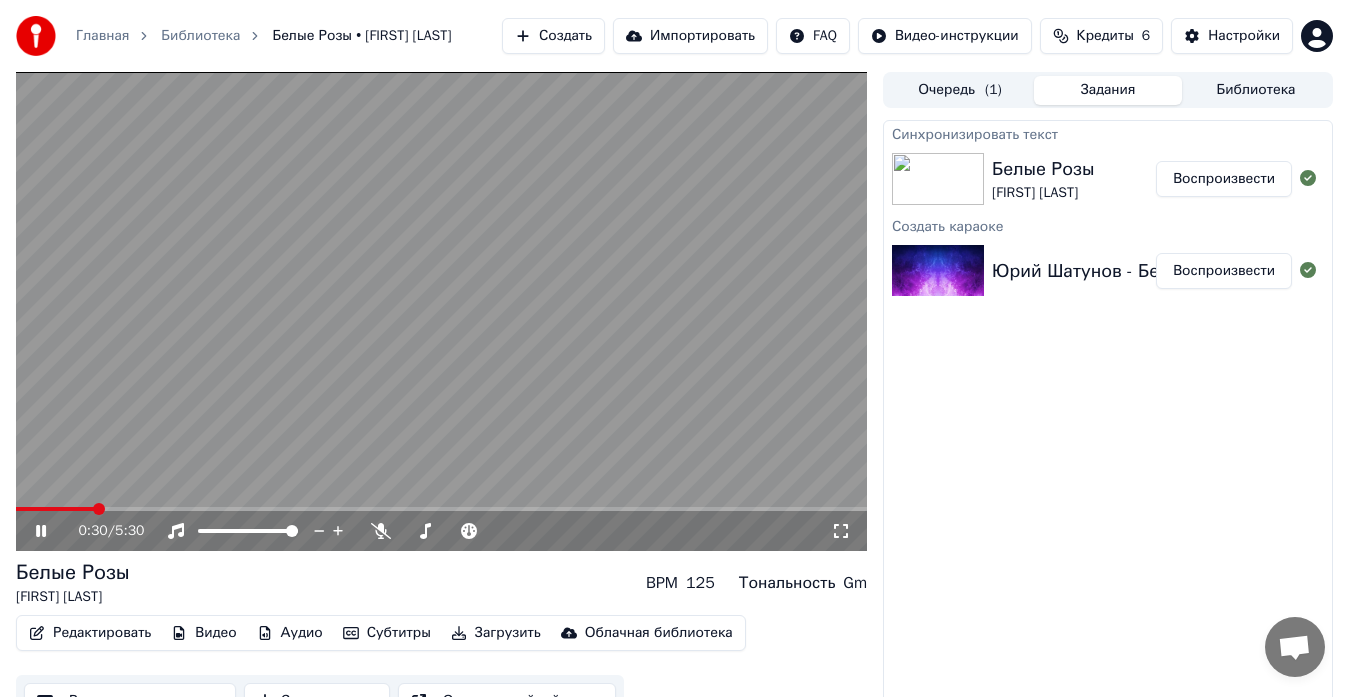 click at bounding box center (441, 311) 